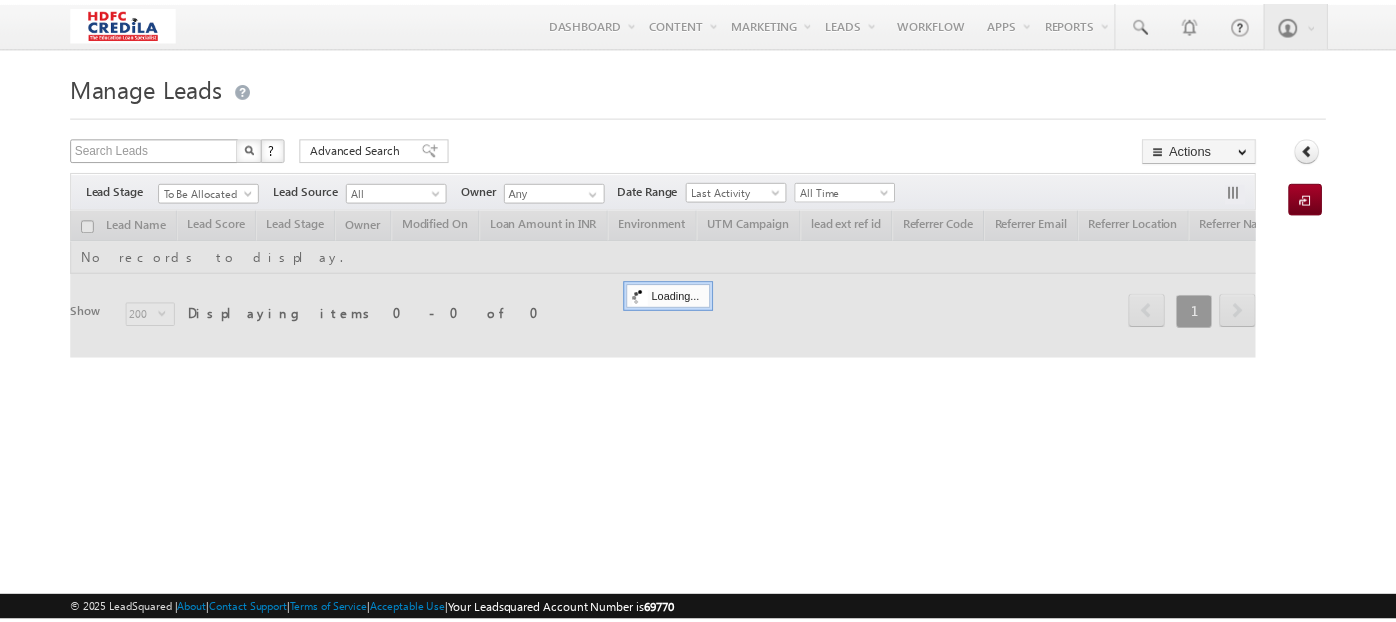 scroll, scrollTop: 0, scrollLeft: 0, axis: both 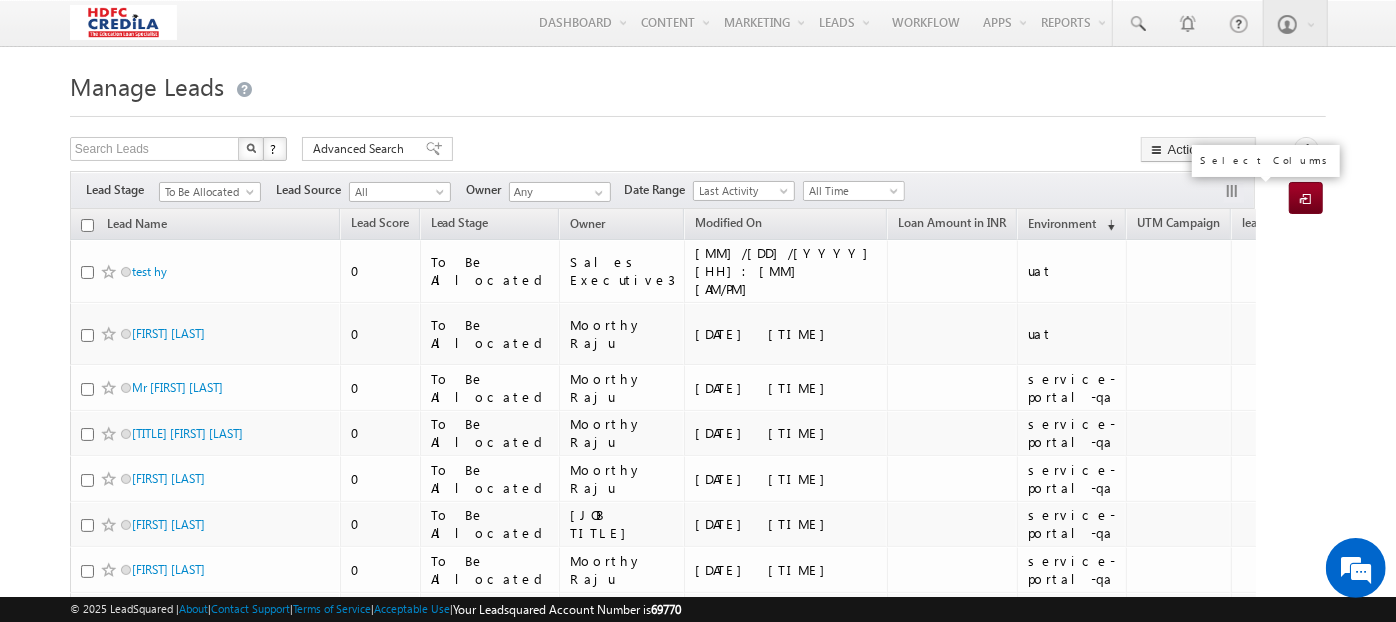 click at bounding box center (1234, 193) 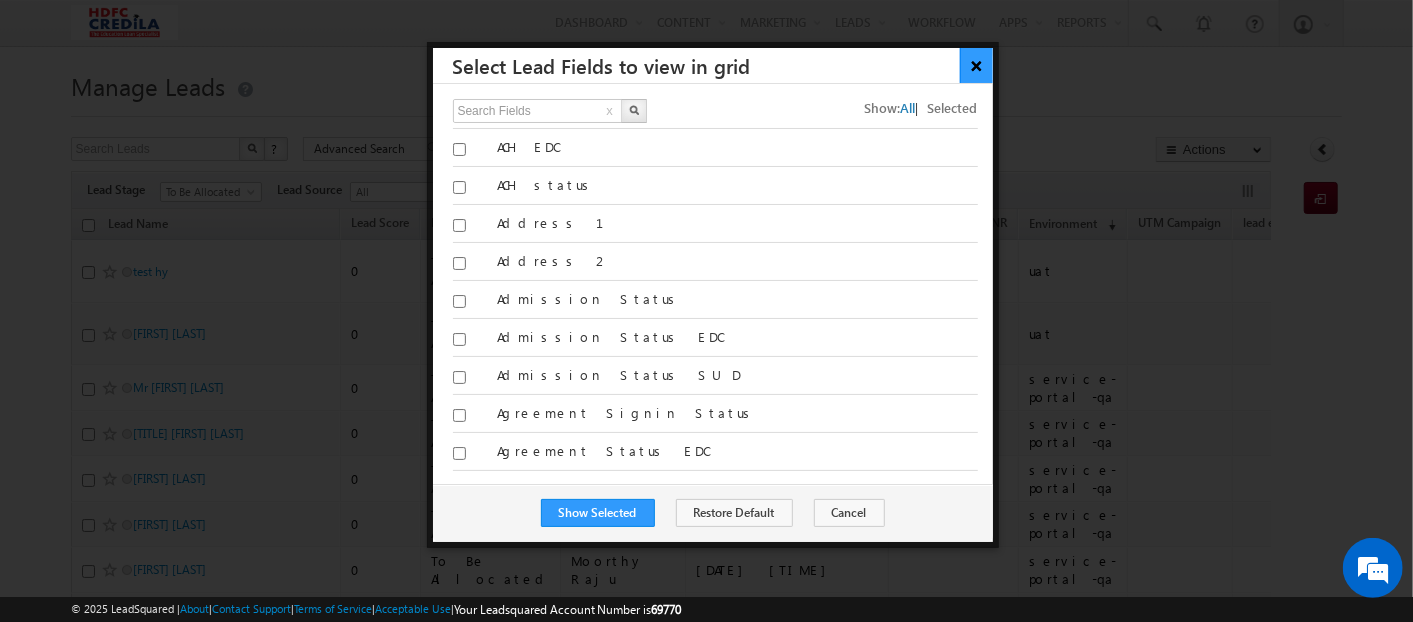 click on "×" at bounding box center (976, 65) 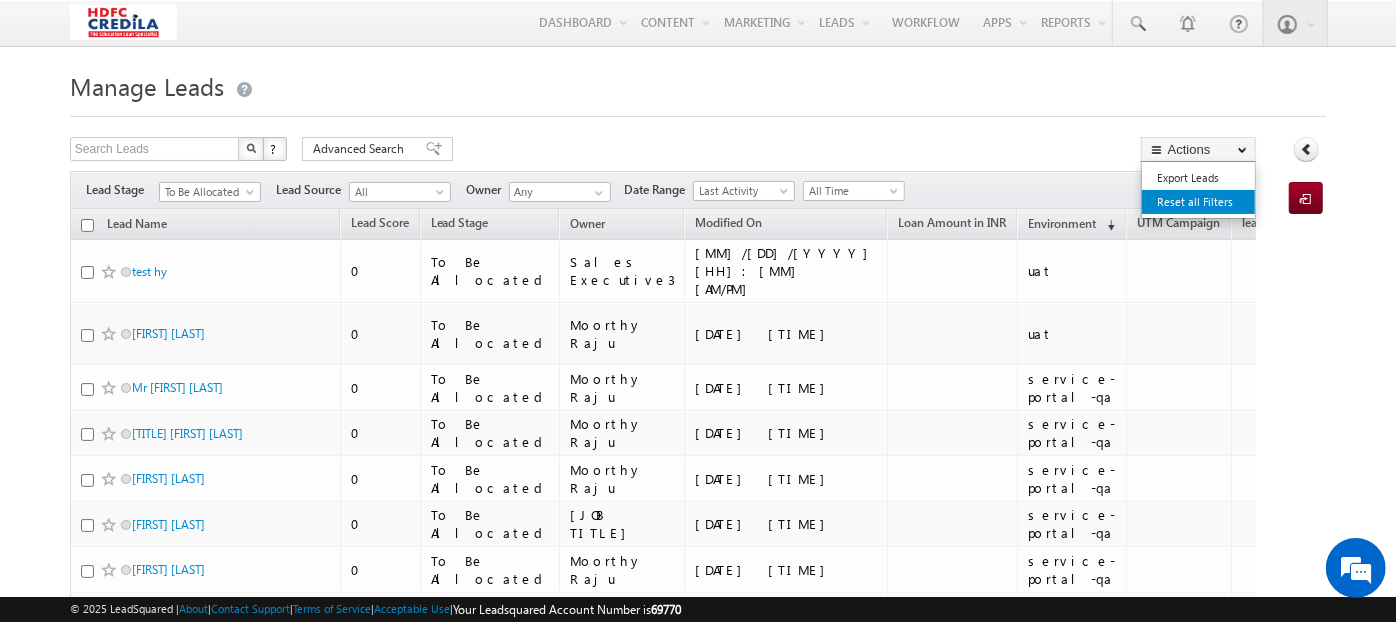 click on "Reset all Filters" at bounding box center (1198, 202) 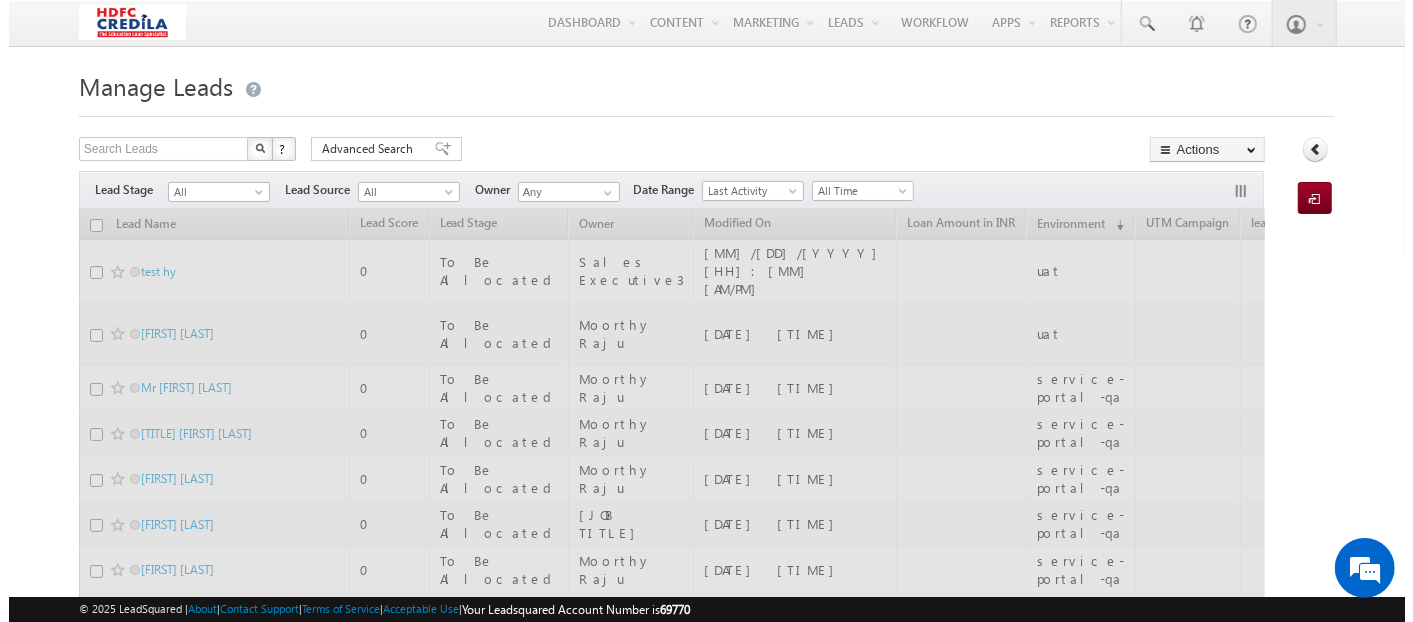 scroll, scrollTop: 0, scrollLeft: 0, axis: both 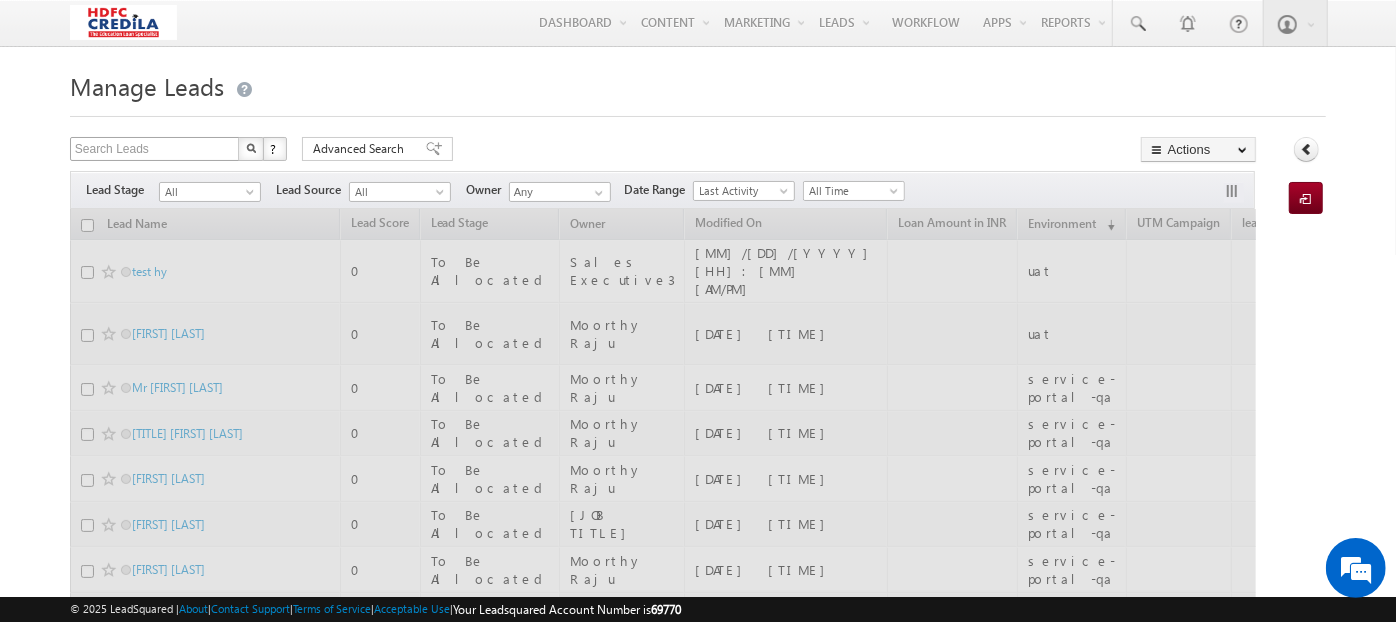 click on "Manage Leads
Search Leads X ?   189 results found
Advanced Search
Advanced Search" at bounding box center (698, 5519) 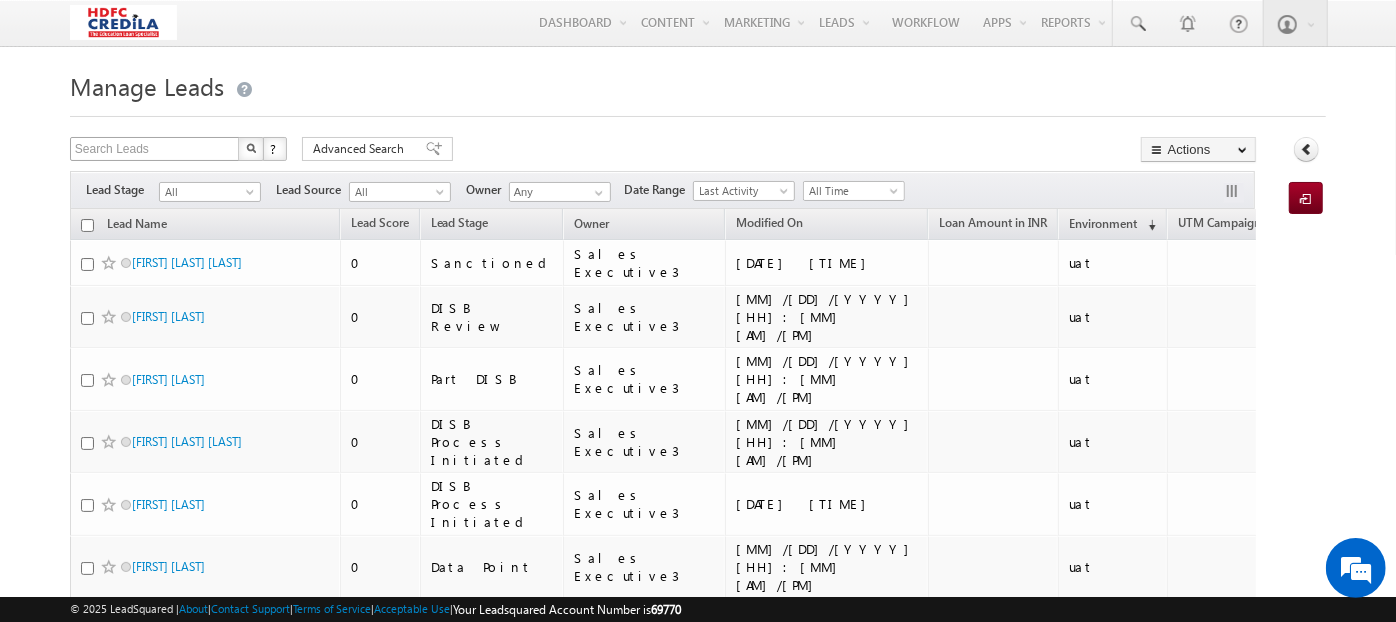 click on "Manage Leads
Search Leads X ?   21922 results found
Advanced Search
Advanced Search
Advanced search results
All" at bounding box center (698, 5954) 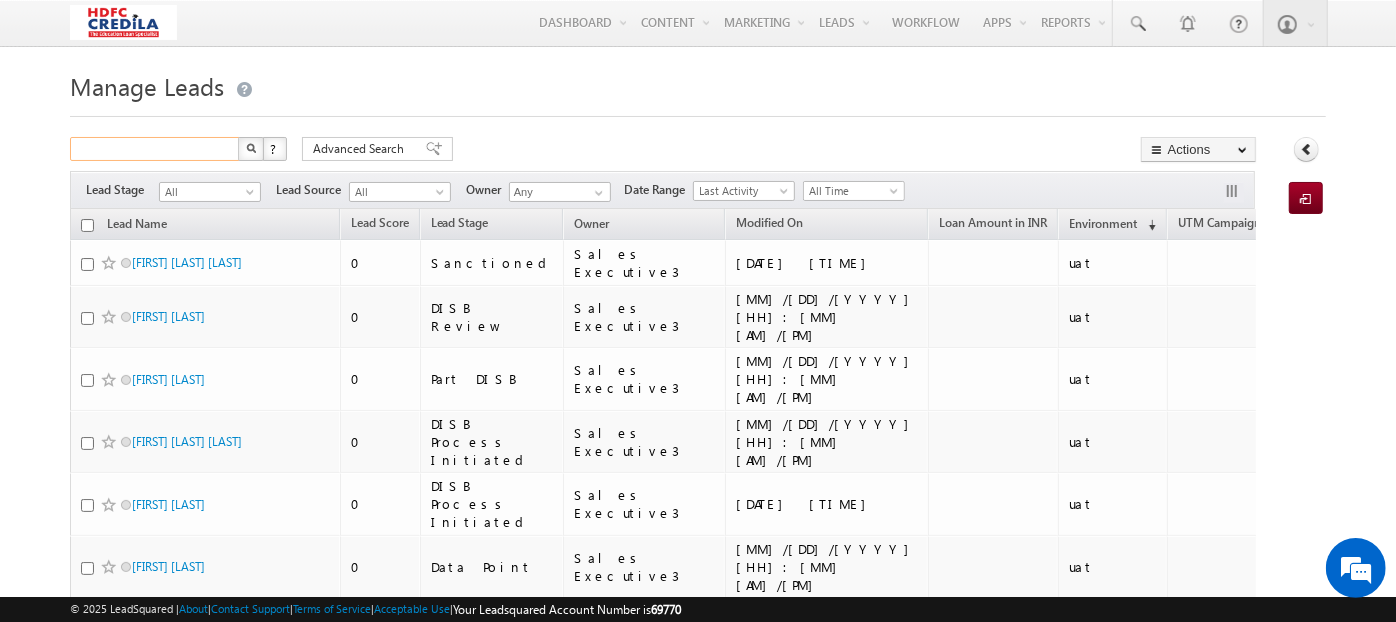 click at bounding box center [155, 149] 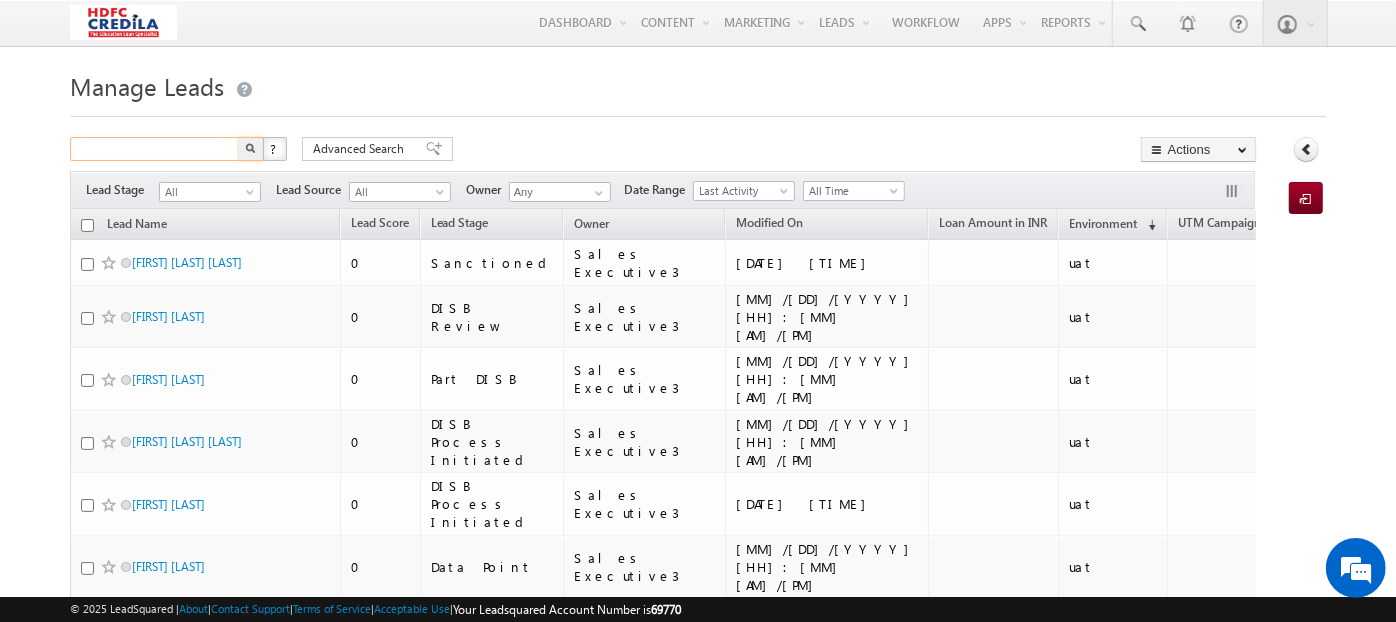 click at bounding box center [155, 149] 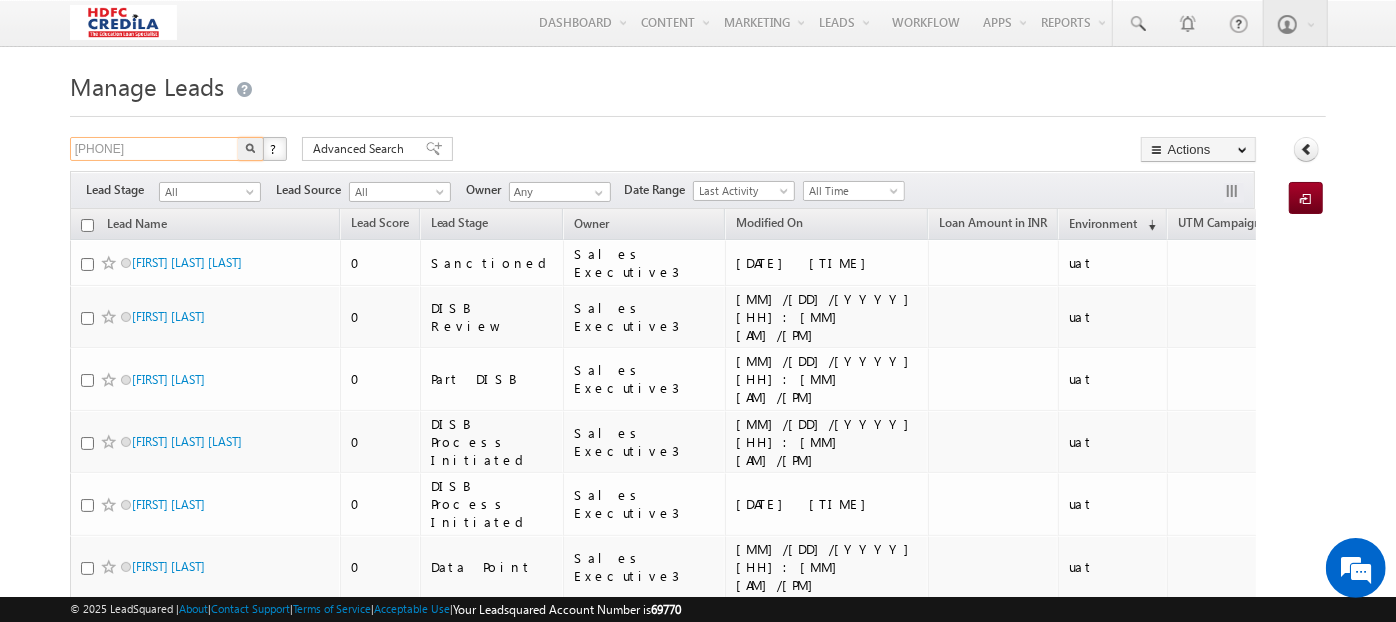 type on "[PHONE]" 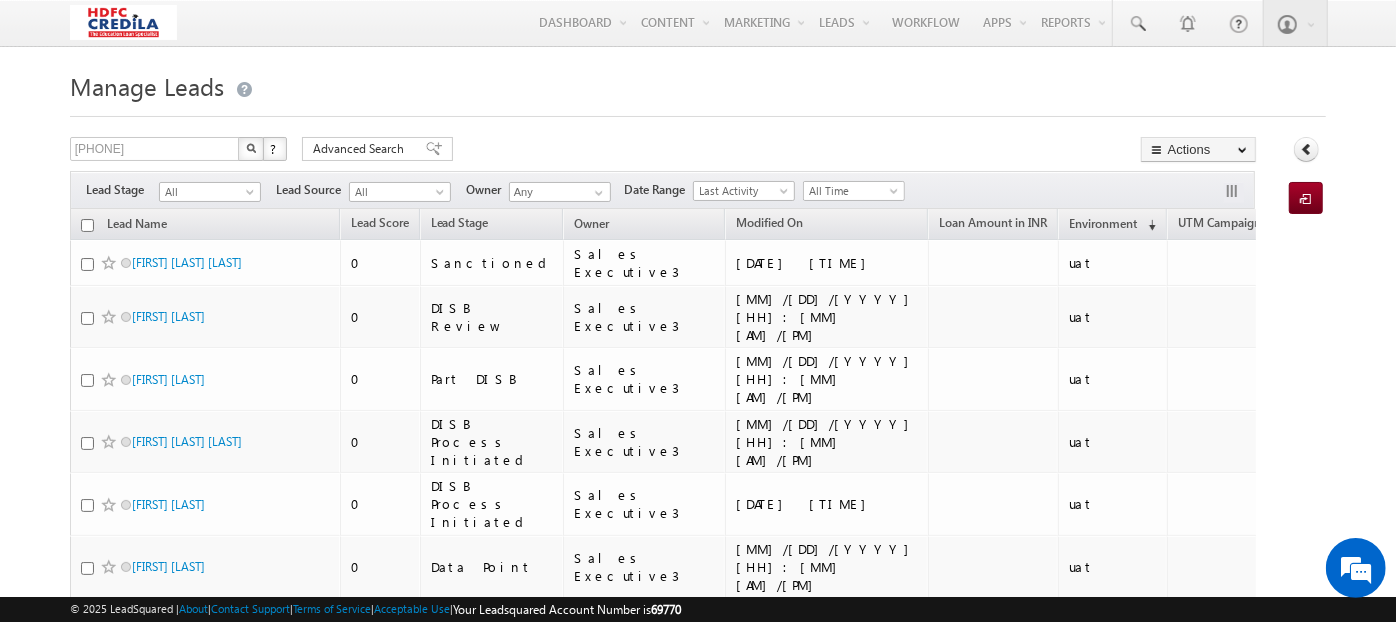 click at bounding box center (251, 148) 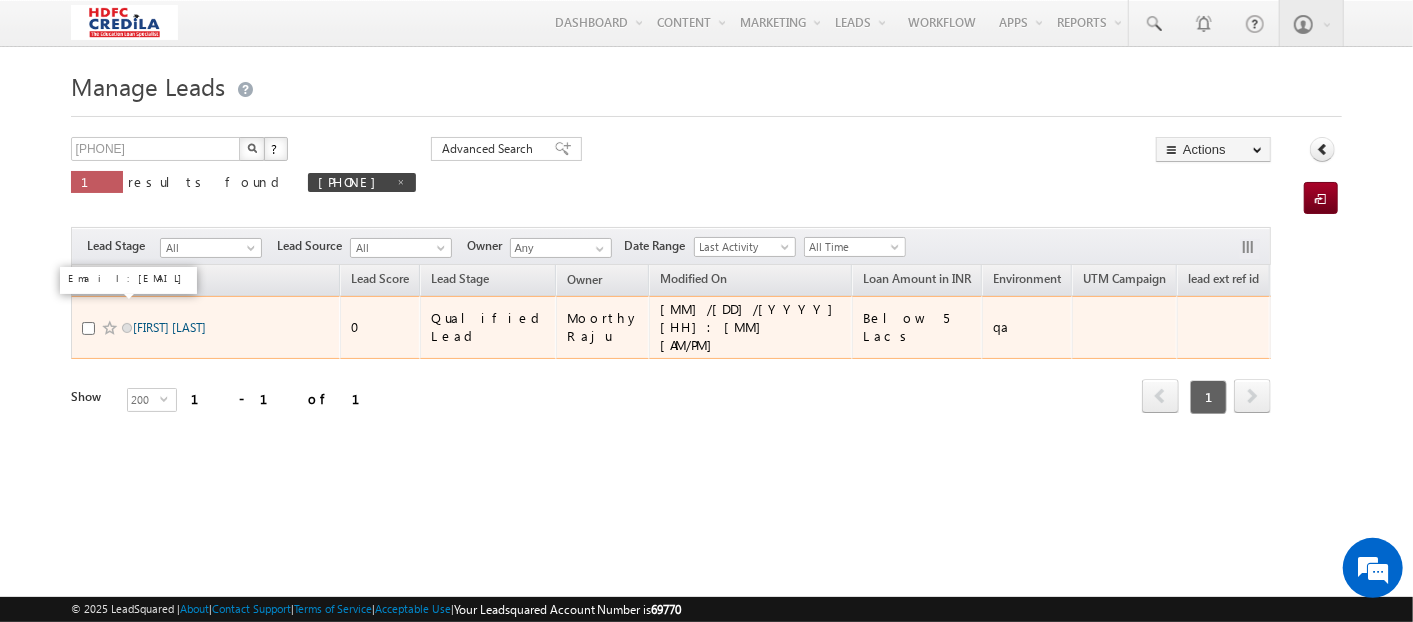 click on "[FIRST] [LAST]" at bounding box center (169, 327) 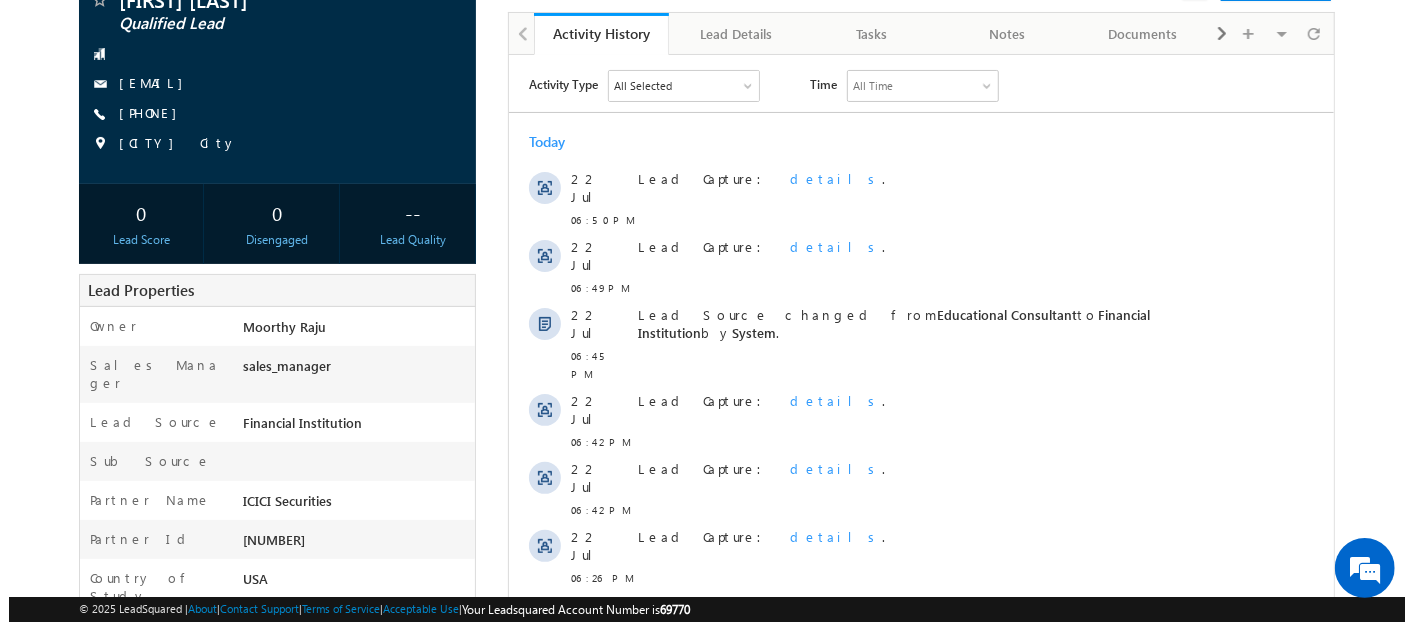 scroll, scrollTop: 0, scrollLeft: 0, axis: both 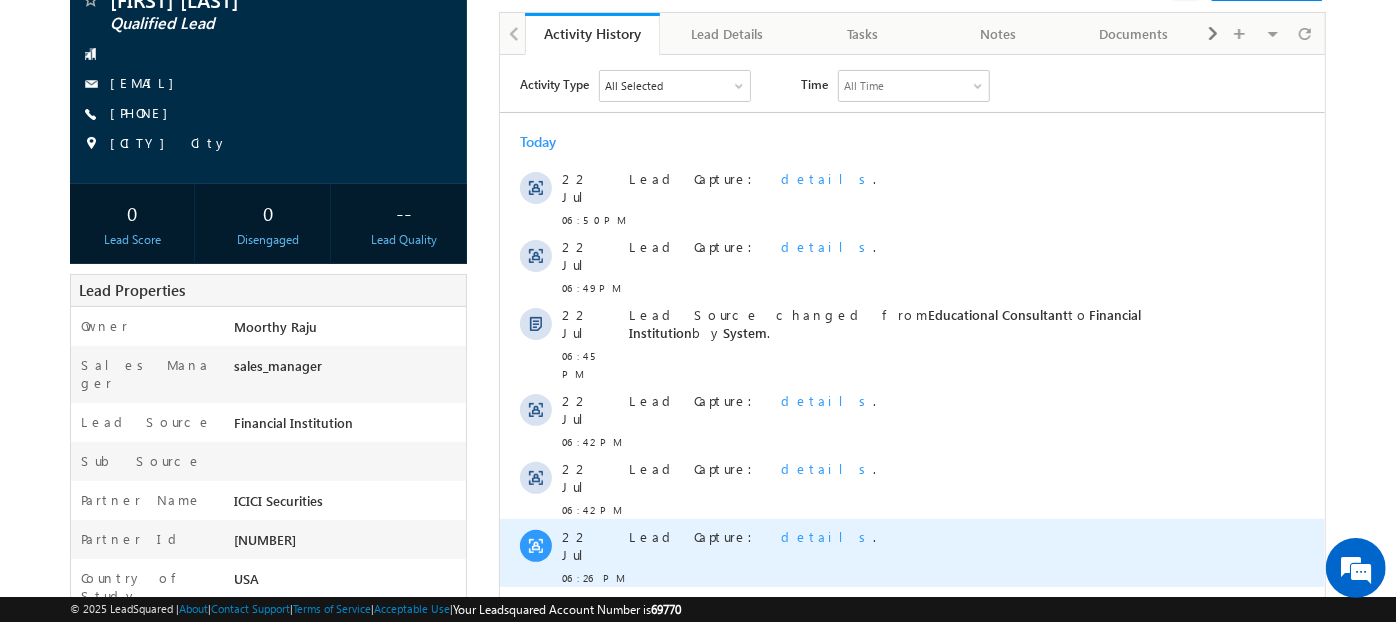 click on "details" at bounding box center (827, 535) 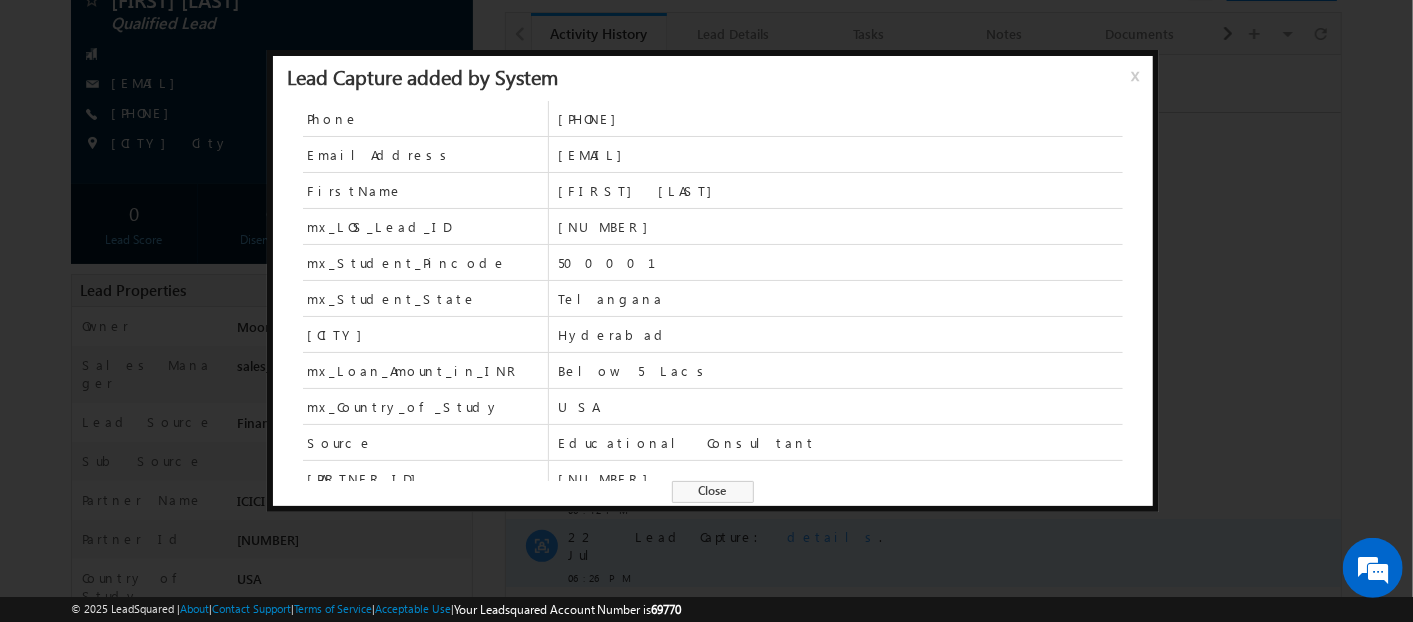scroll, scrollTop: 0, scrollLeft: 0, axis: both 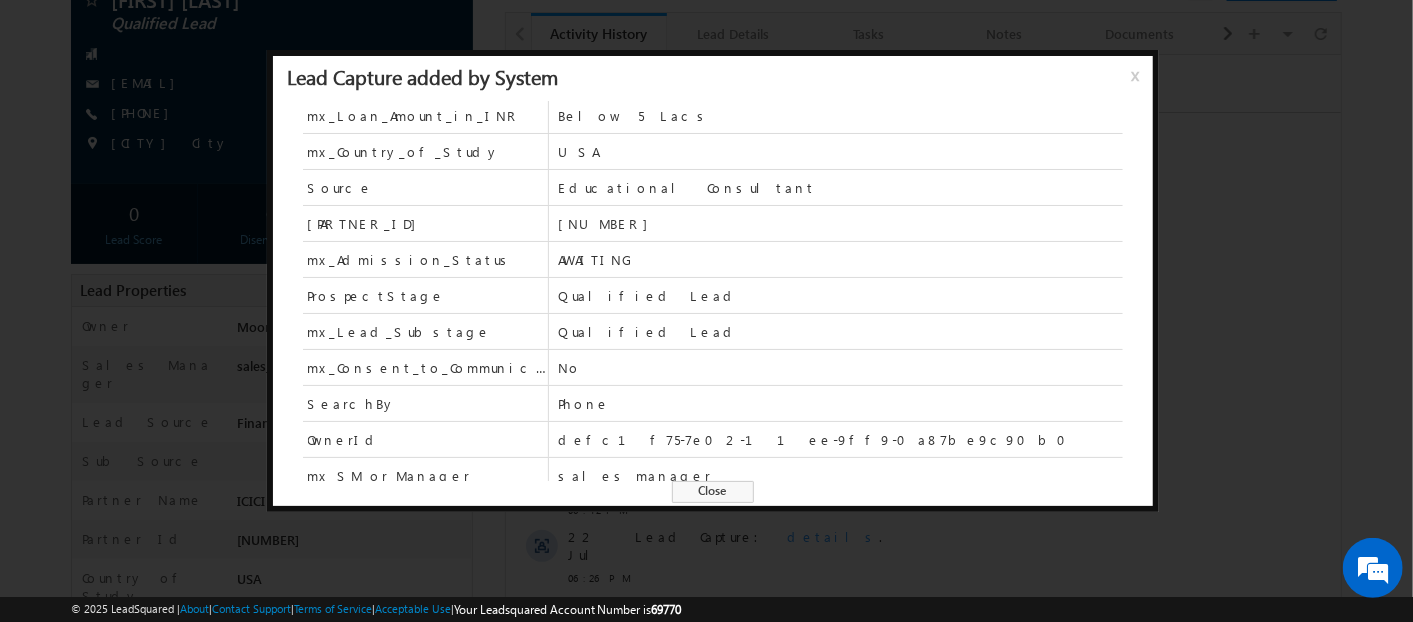 click on "x" at bounding box center [1139, 83] 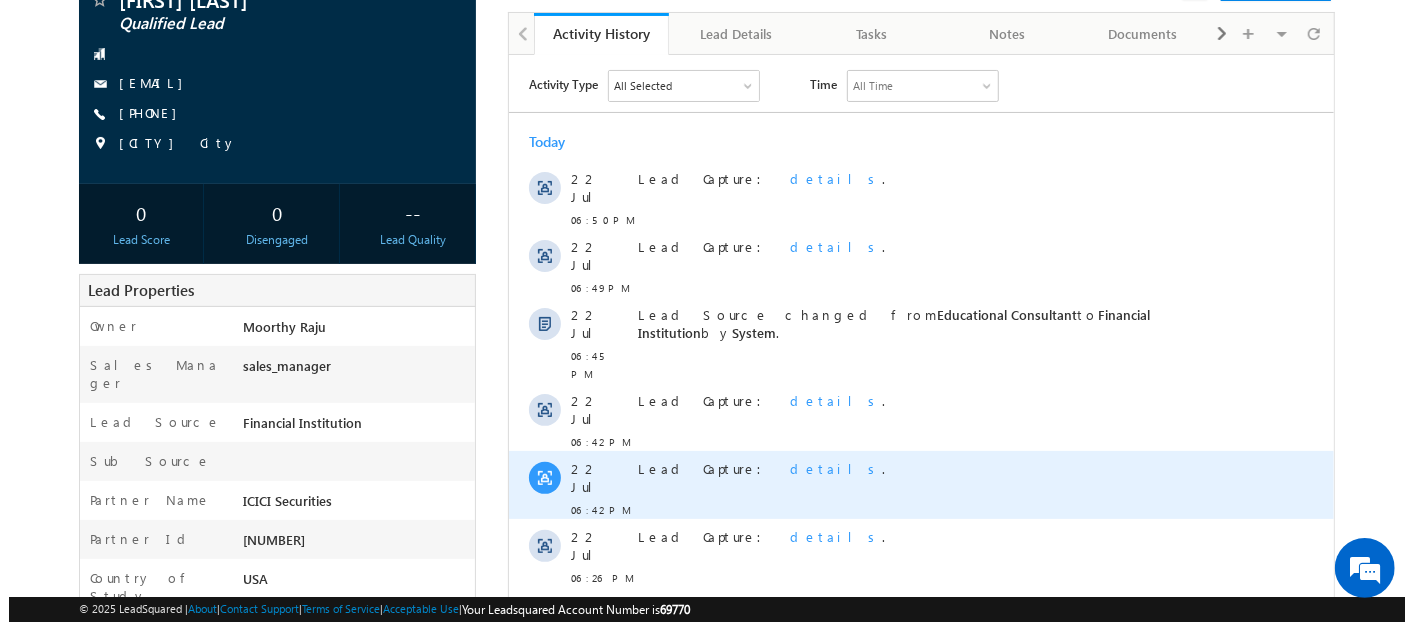 click on "details" at bounding box center (835, 467) 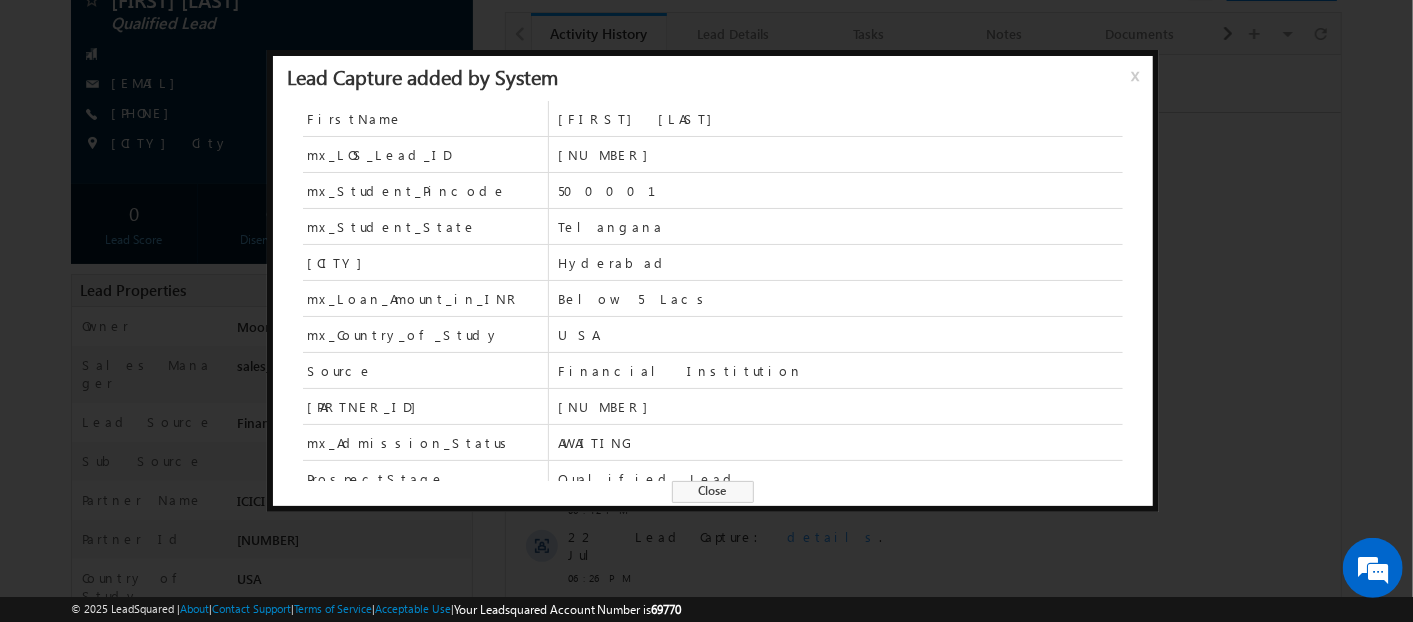 scroll, scrollTop: 71, scrollLeft: 0, axis: vertical 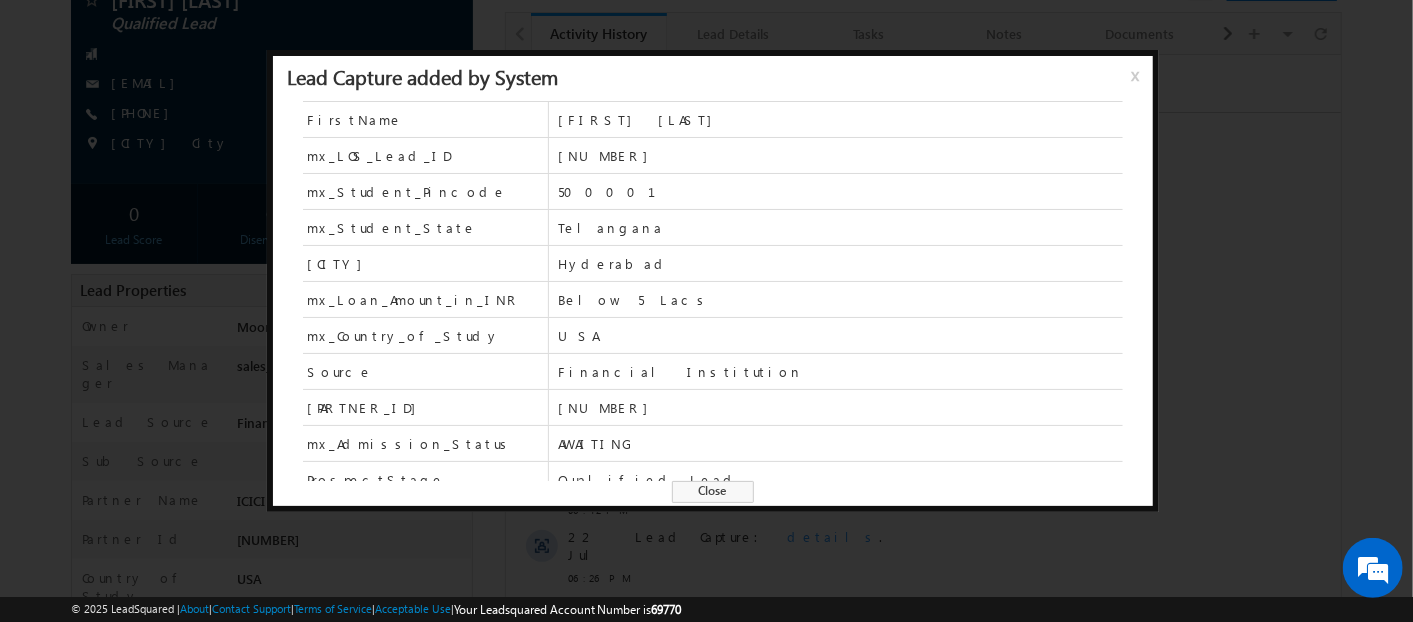 click on "x" at bounding box center (1139, 83) 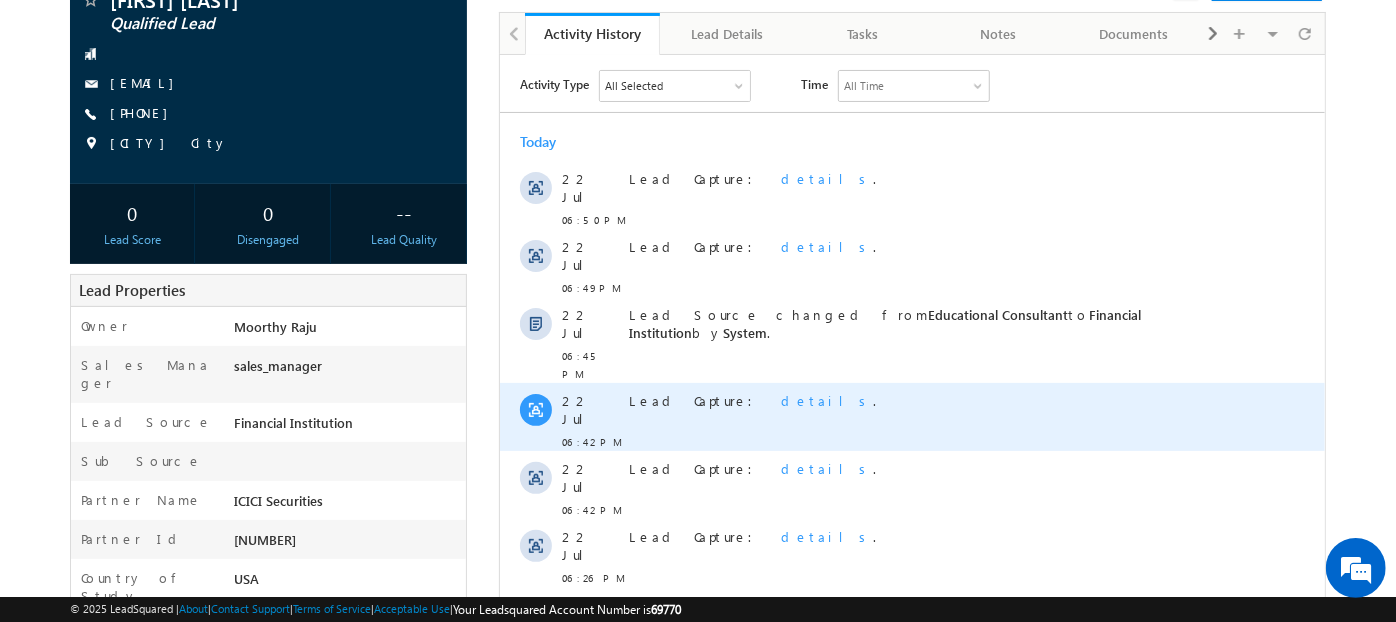 click on "details" at bounding box center (827, 399) 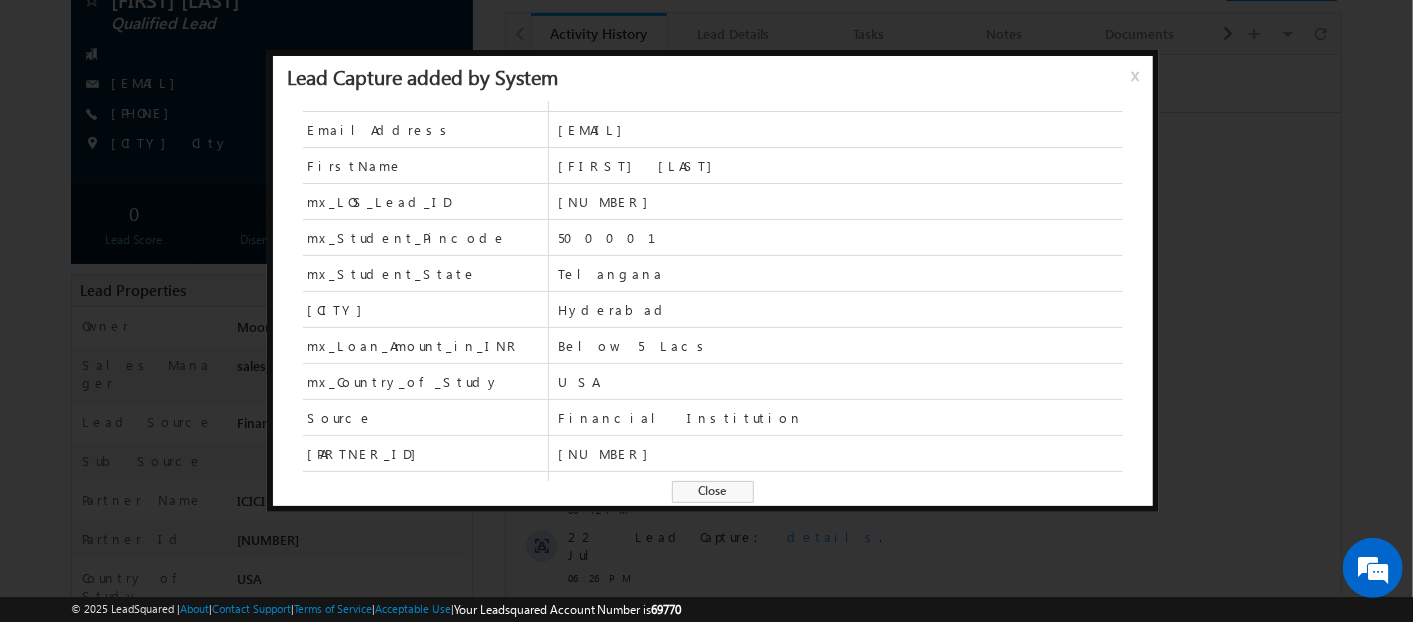 scroll, scrollTop: 0, scrollLeft: 0, axis: both 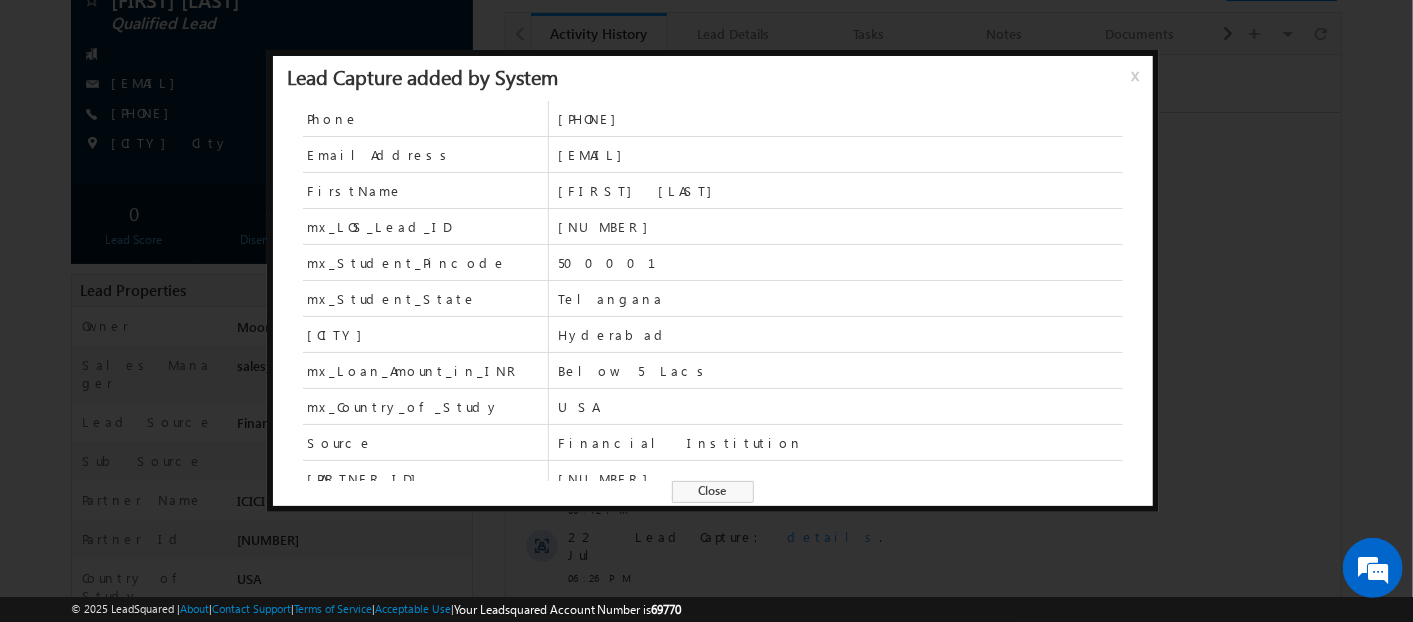 click on "x" at bounding box center (1139, 83) 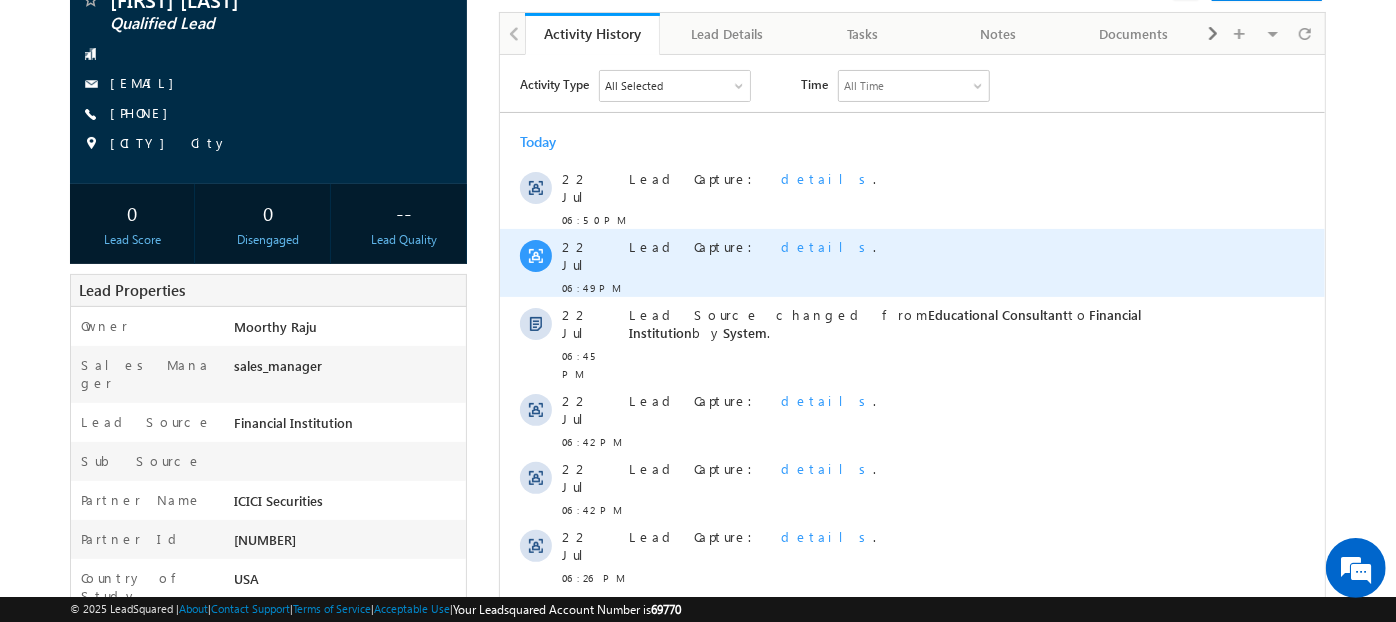 click on "details" at bounding box center [827, 245] 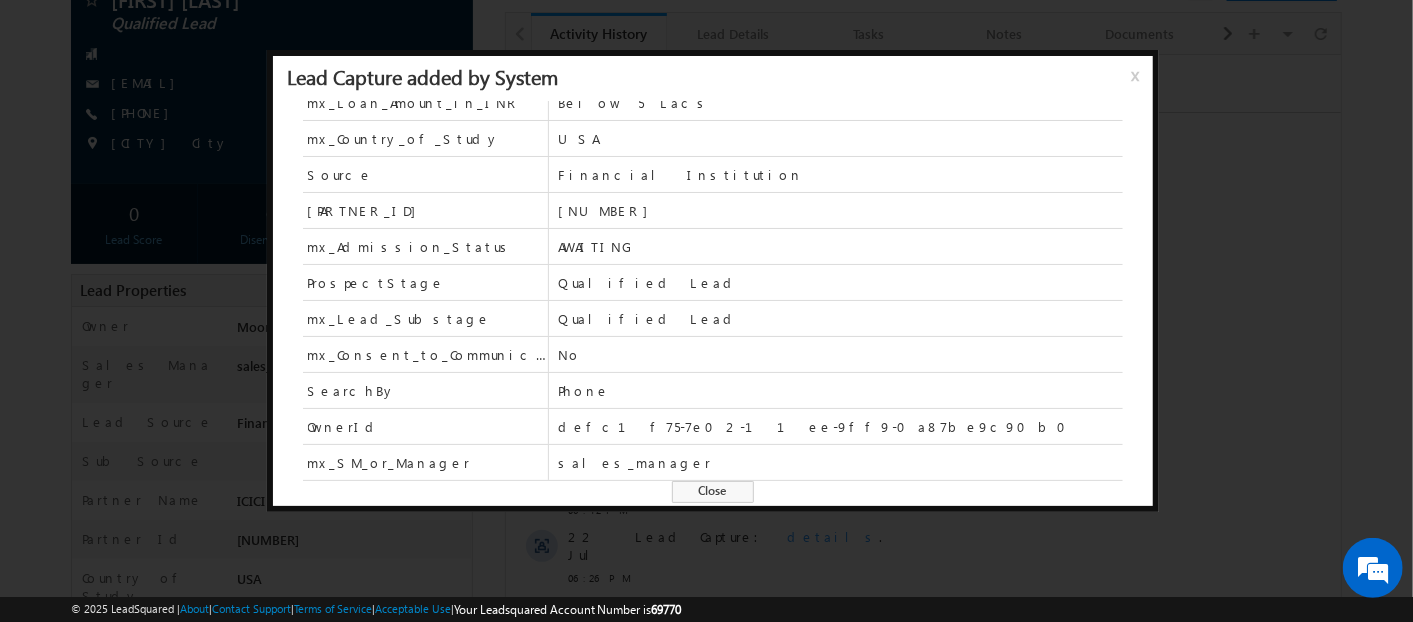 scroll, scrollTop: 297, scrollLeft: 0, axis: vertical 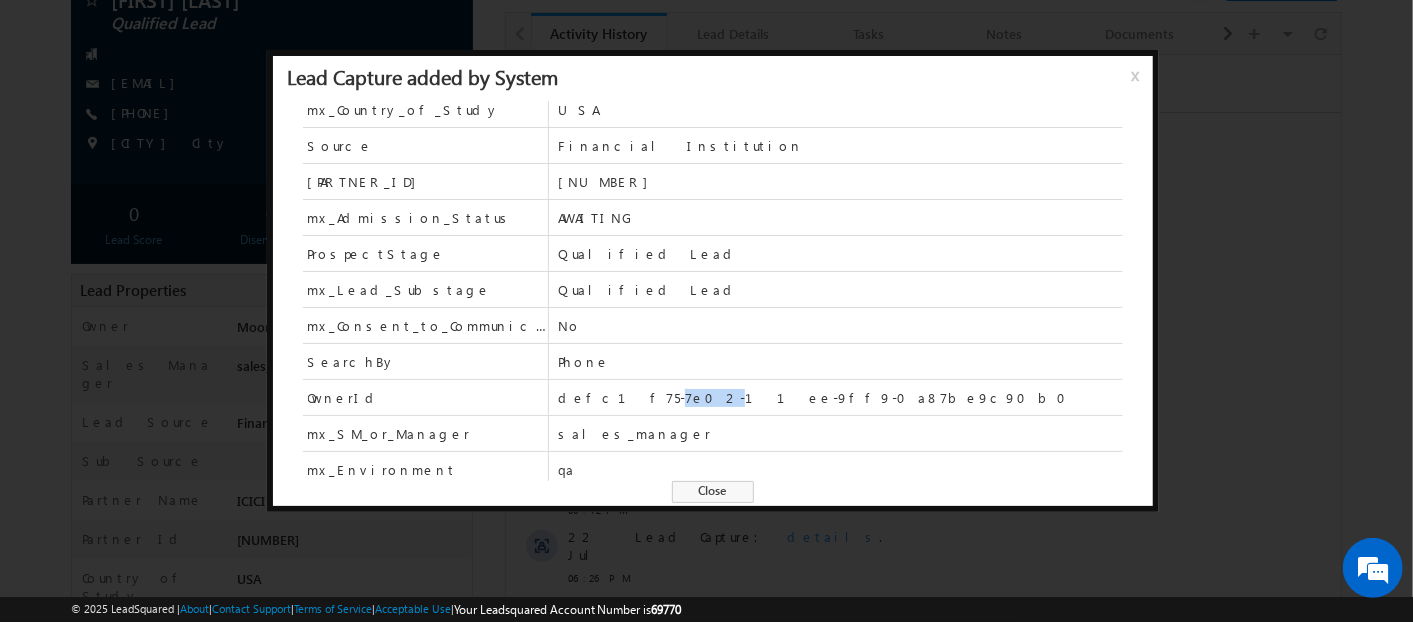 drag, startPoint x: 611, startPoint y: 391, endPoint x: 645, endPoint y: 397, distance: 34.525352 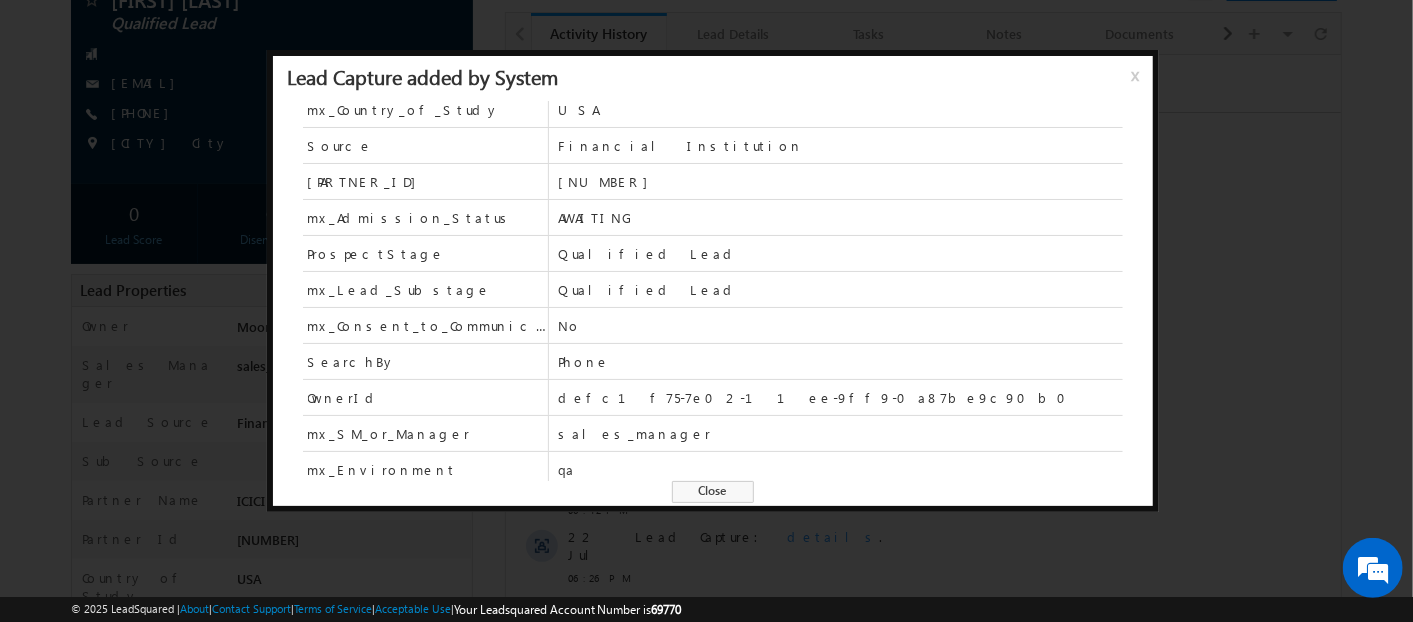 drag, startPoint x: 645, startPoint y: 397, endPoint x: 835, endPoint y: 382, distance: 190.59119 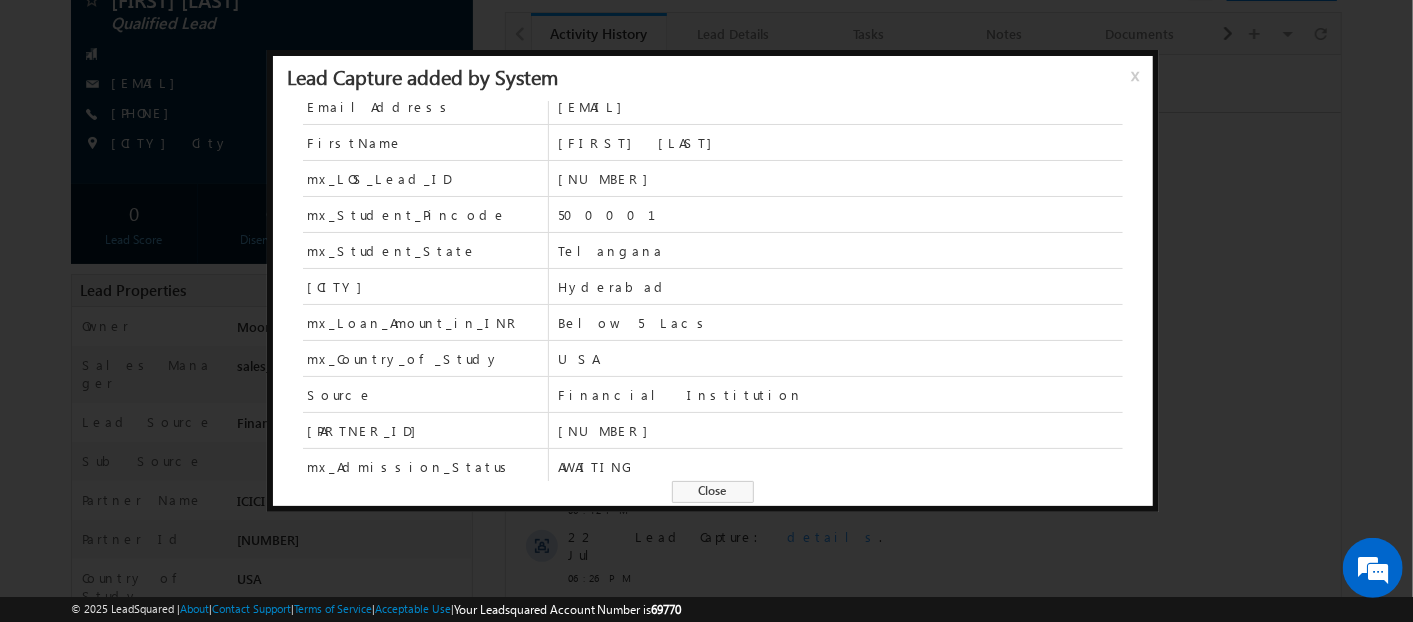 scroll, scrollTop: 46, scrollLeft: 0, axis: vertical 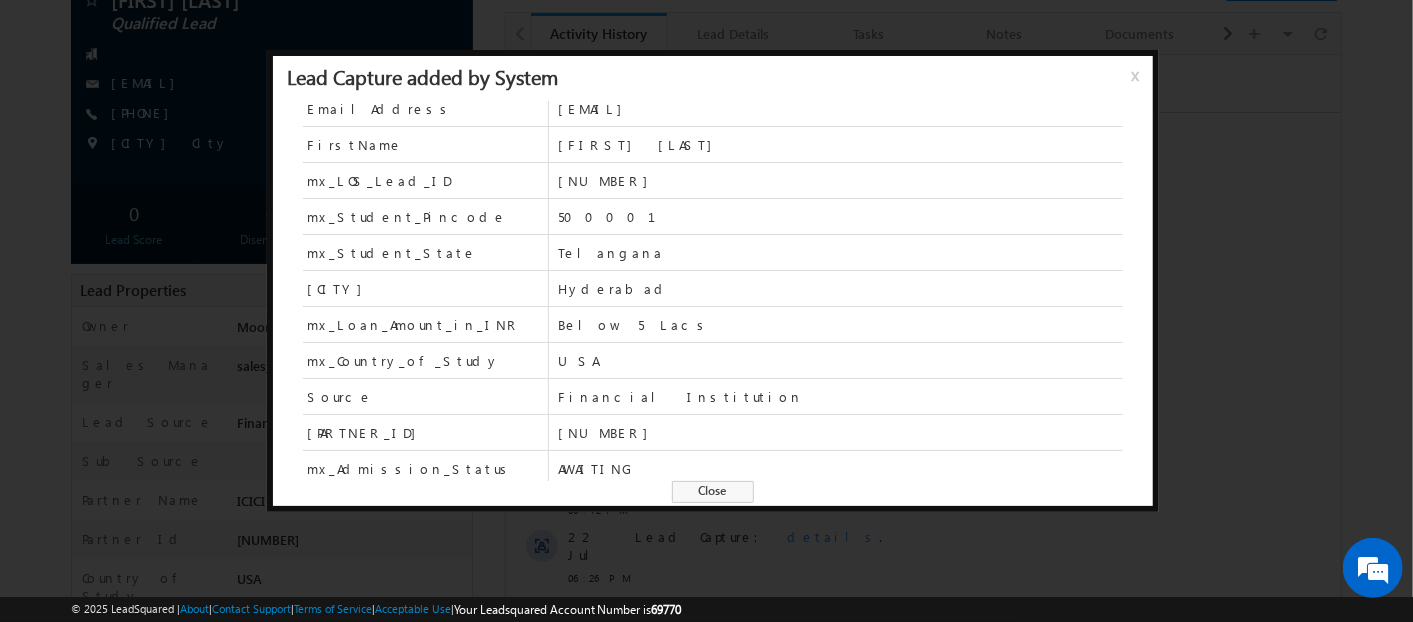 click on "x" at bounding box center [1139, 83] 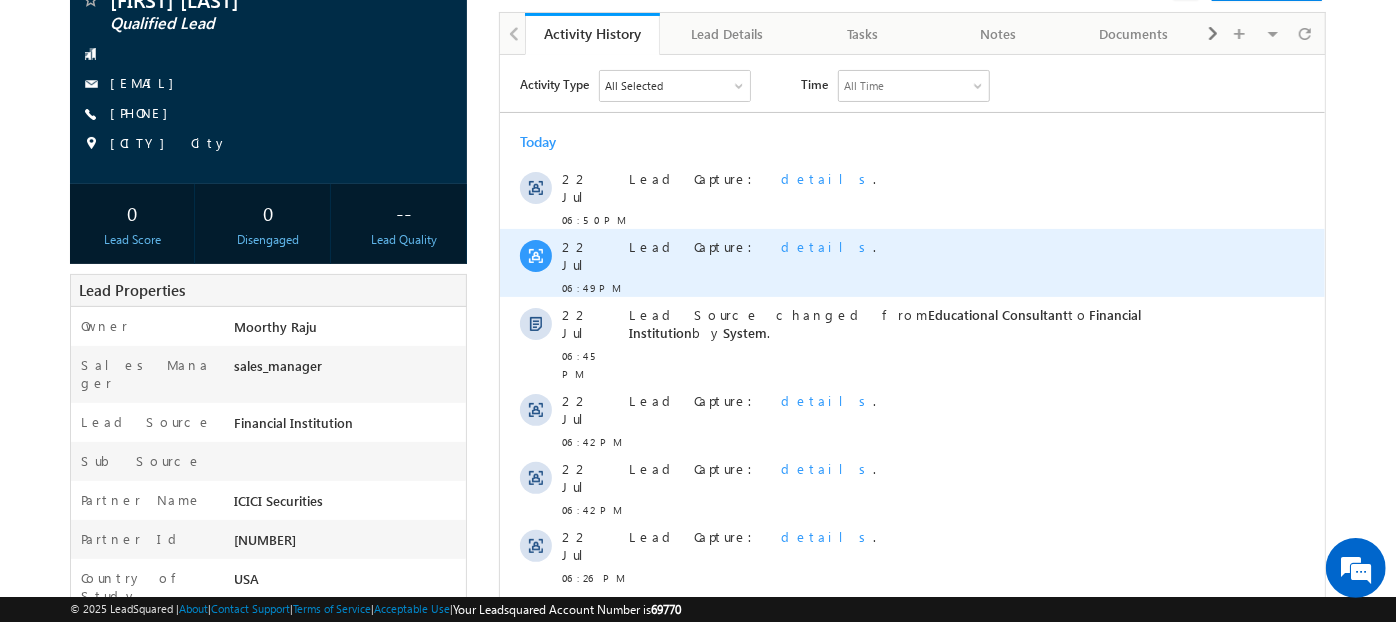 click on "details" at bounding box center [827, 245] 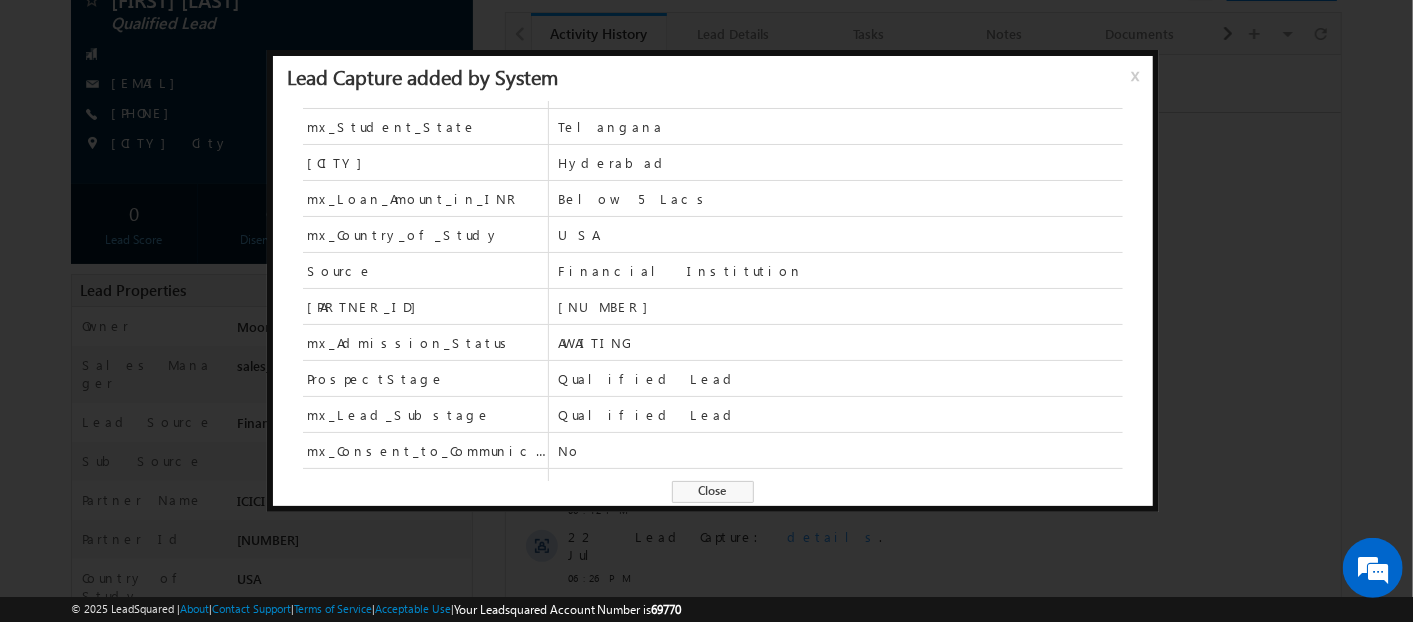 scroll, scrollTop: 297, scrollLeft: 0, axis: vertical 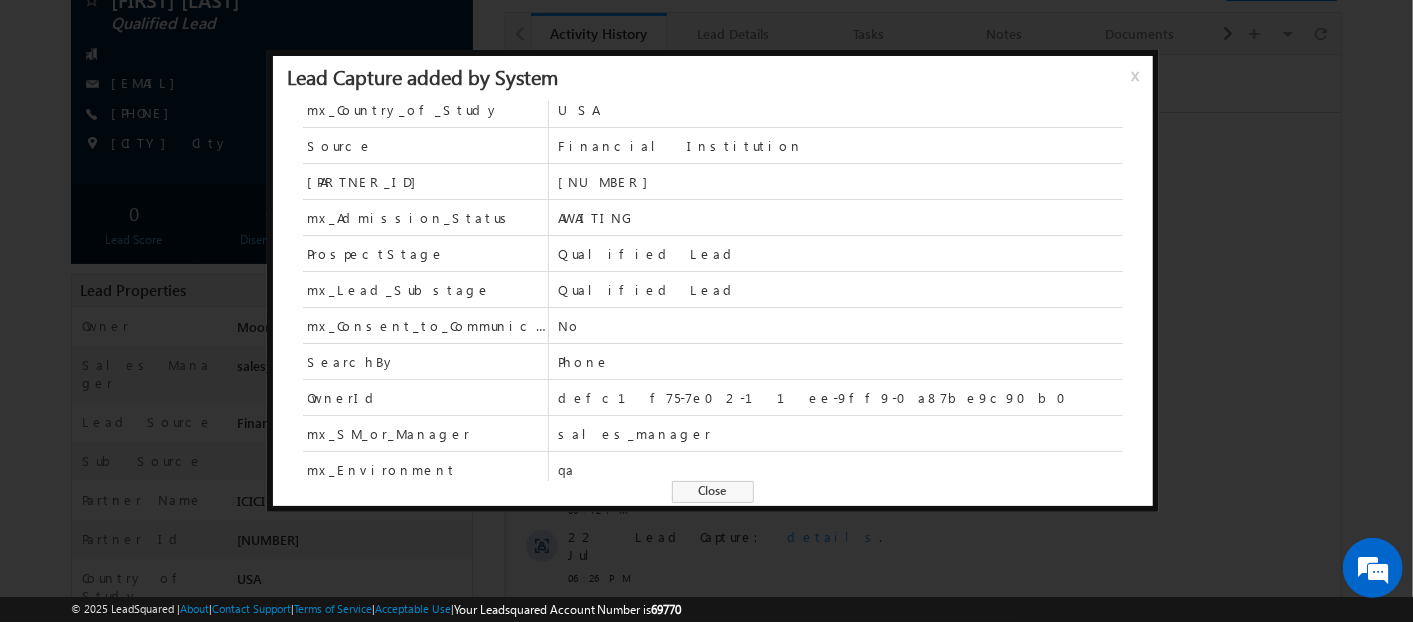click on "x" at bounding box center [1139, 83] 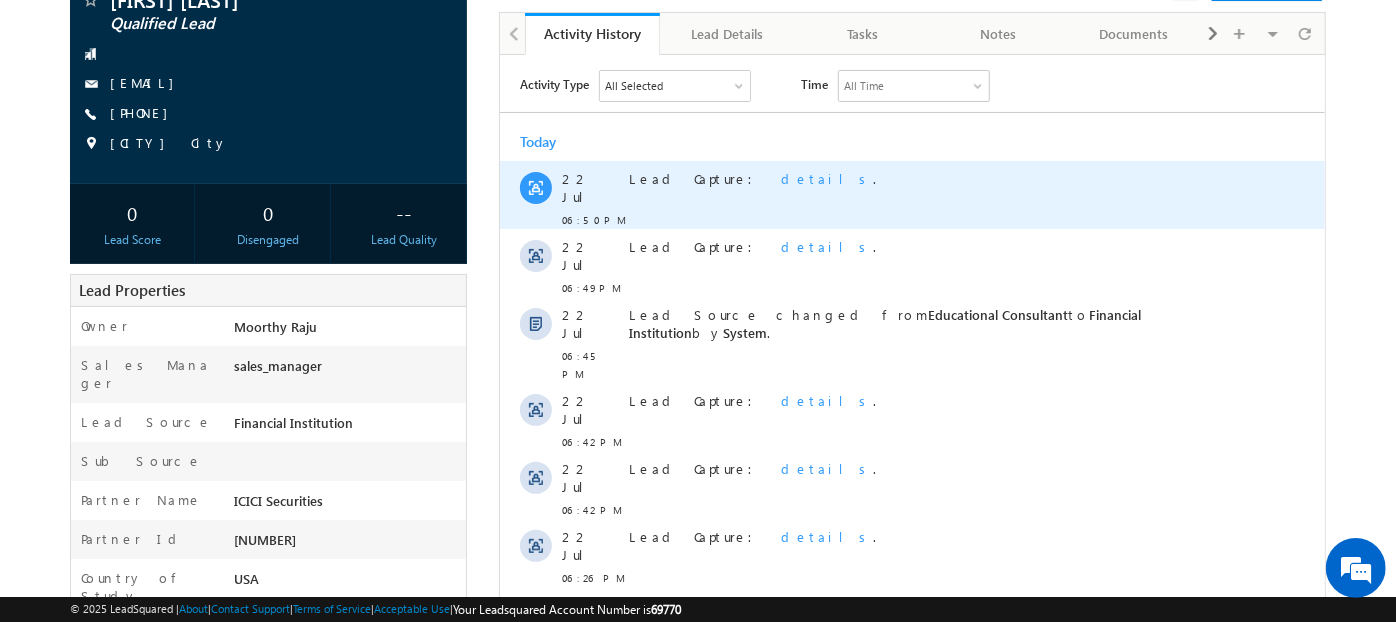 click on "details" at bounding box center [827, 177] 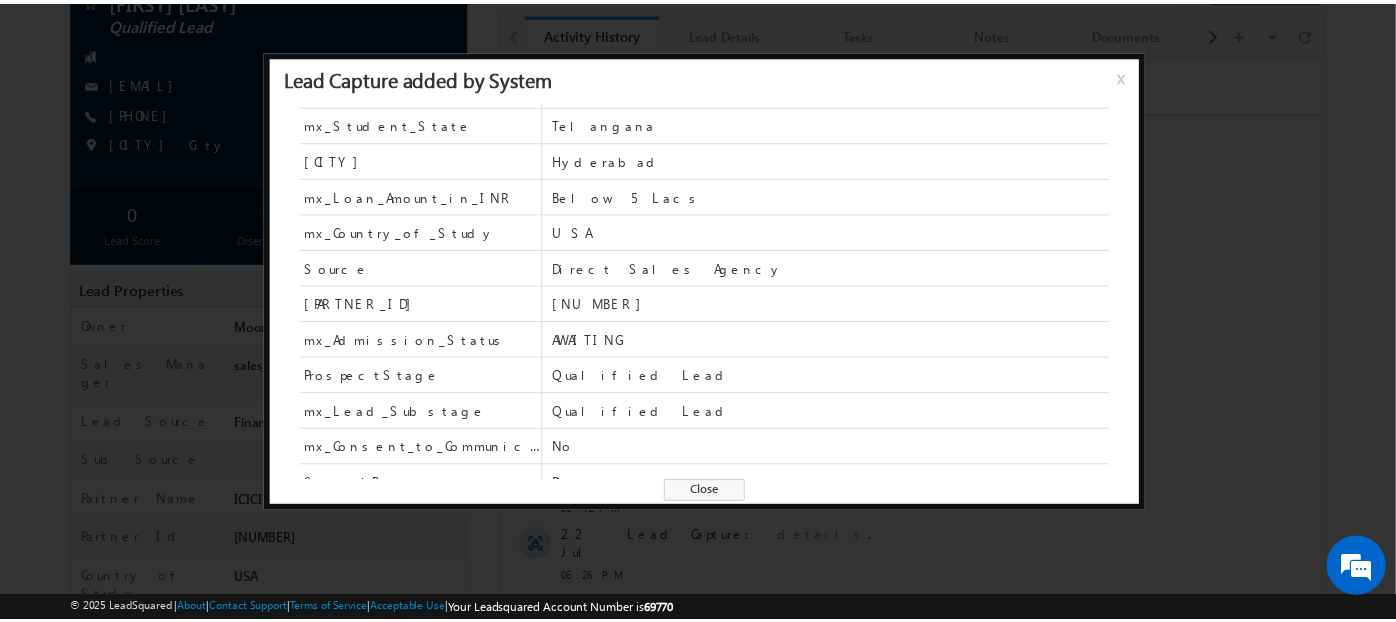 scroll, scrollTop: 297, scrollLeft: 0, axis: vertical 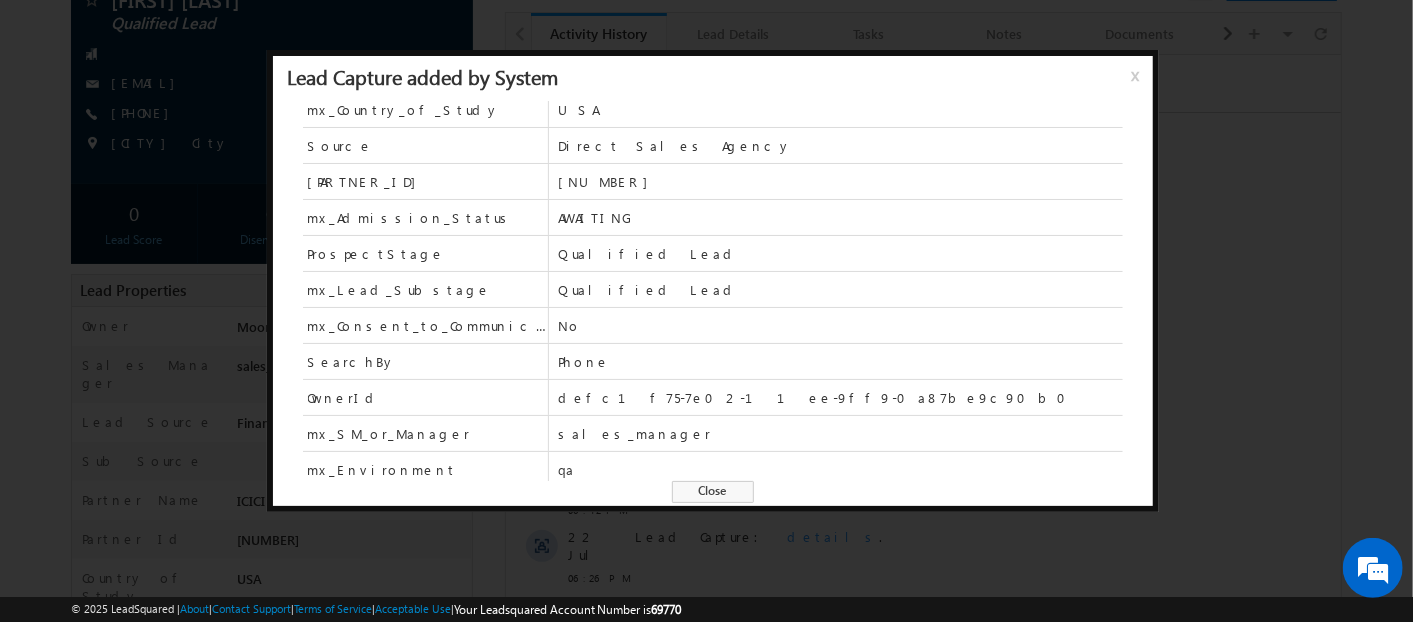 click on "x" at bounding box center [1139, 83] 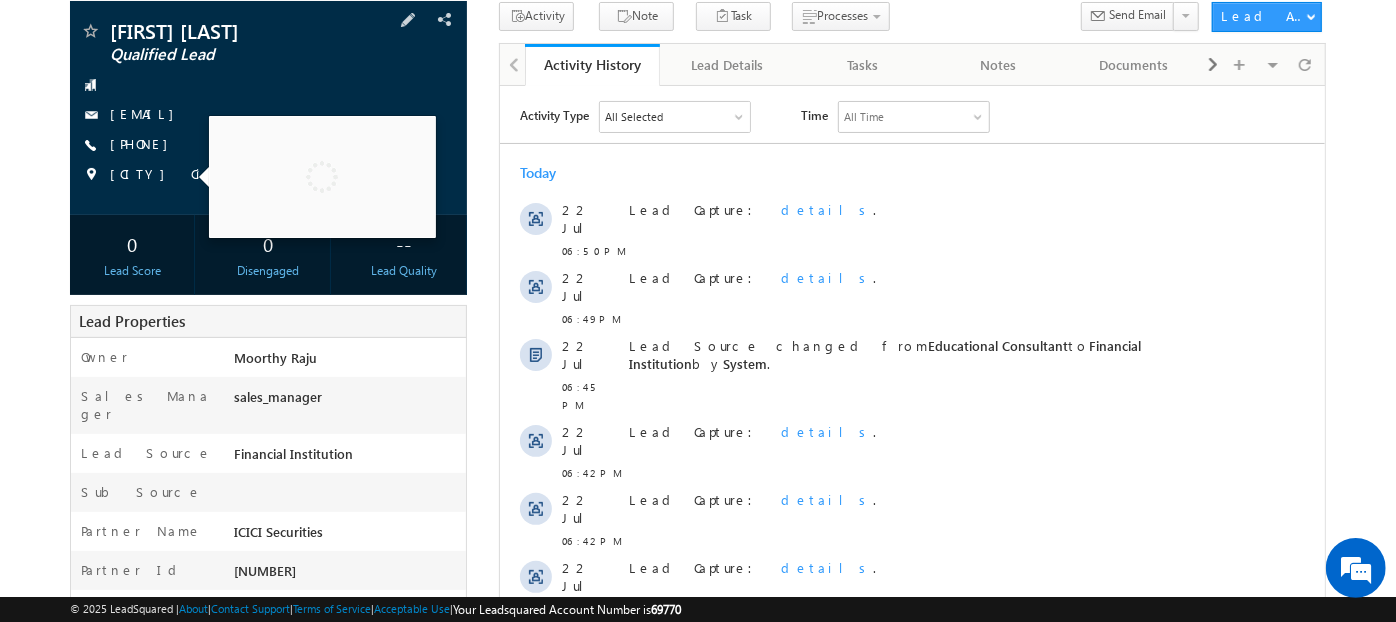 scroll, scrollTop: 0, scrollLeft: 0, axis: both 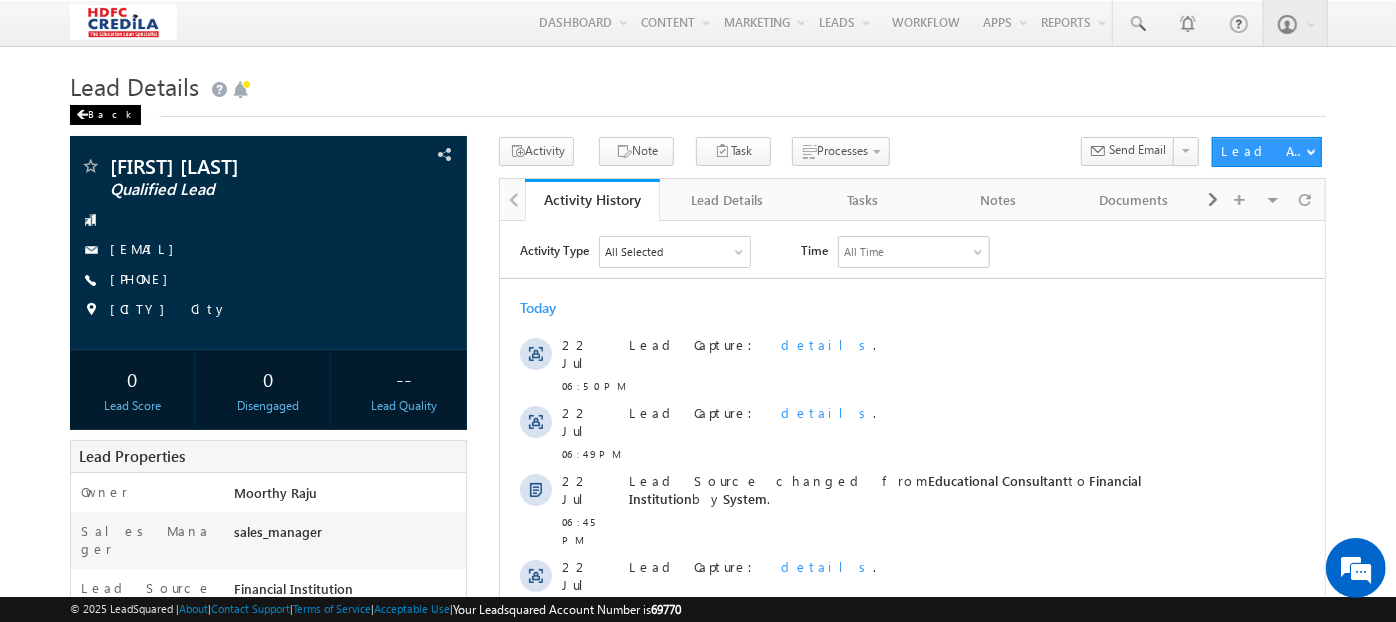 click on "Back" at bounding box center (105, 115) 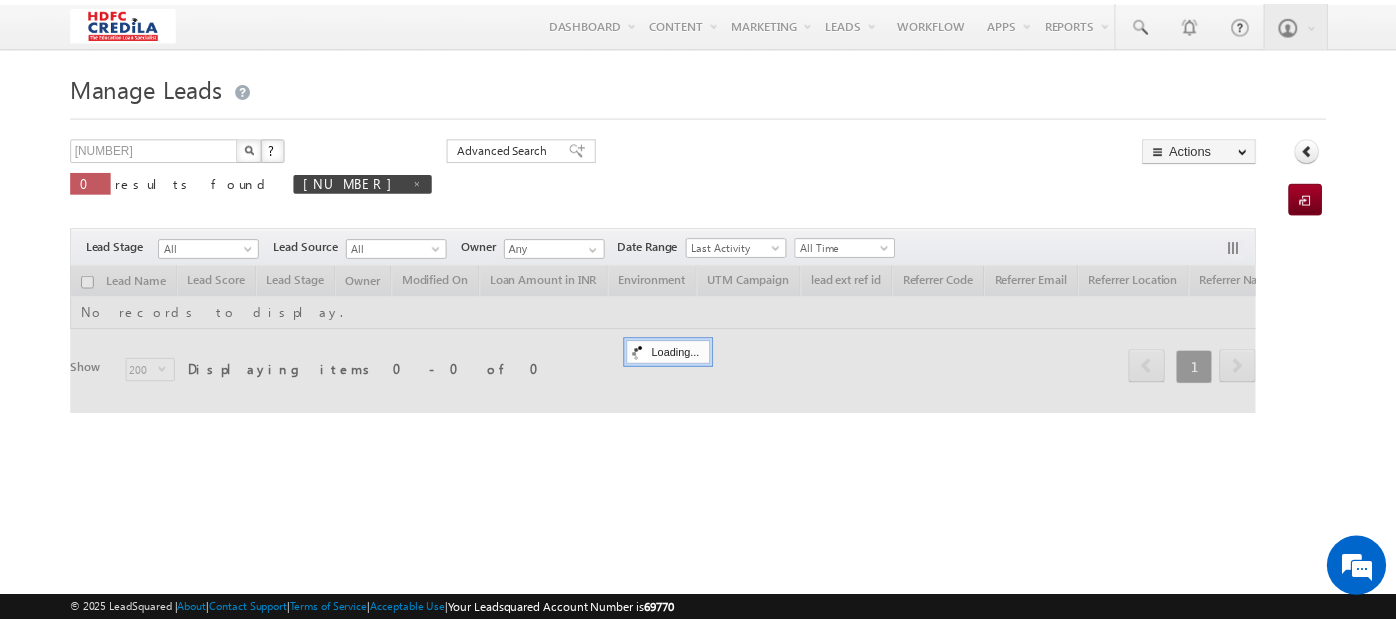 scroll, scrollTop: 0, scrollLeft: 0, axis: both 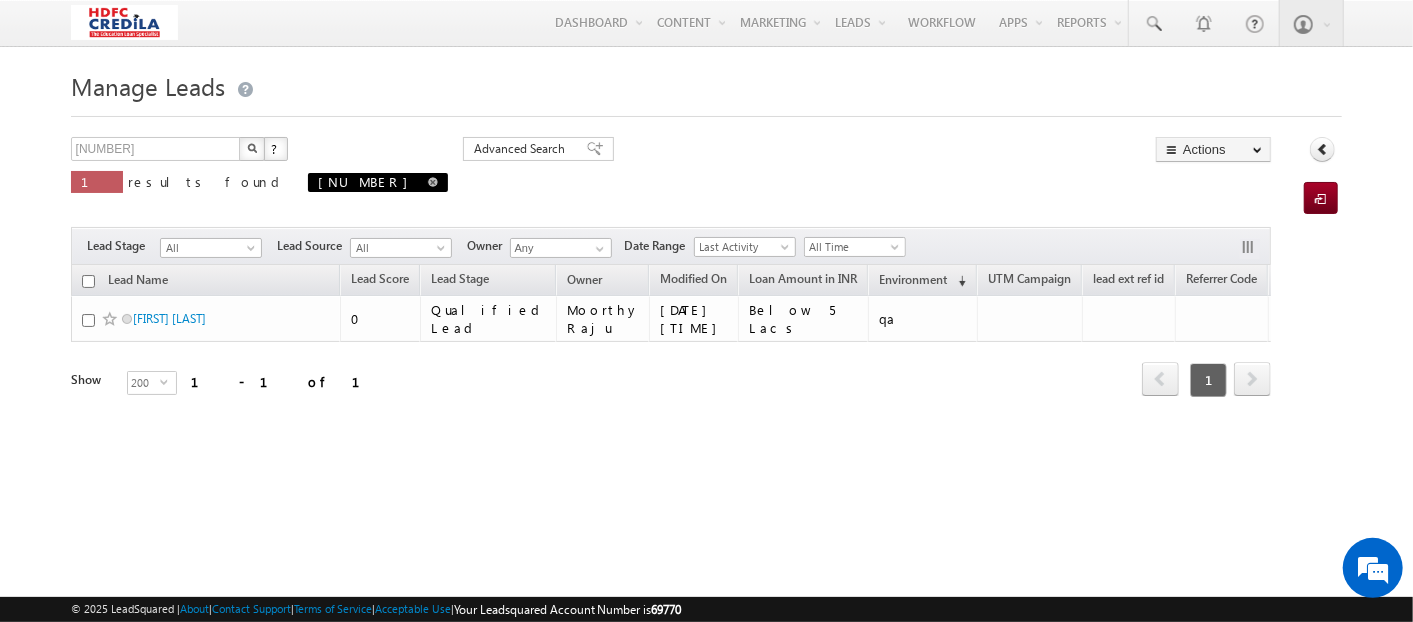 click at bounding box center (433, 182) 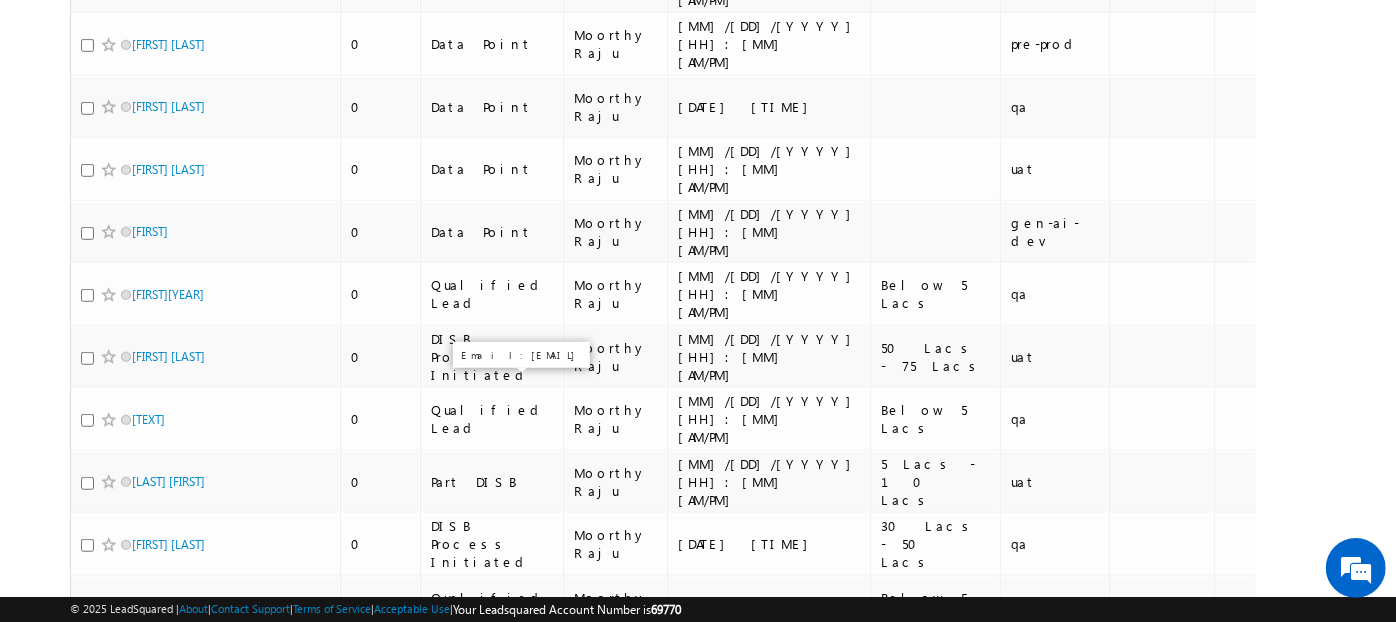 scroll, scrollTop: 0, scrollLeft: 0, axis: both 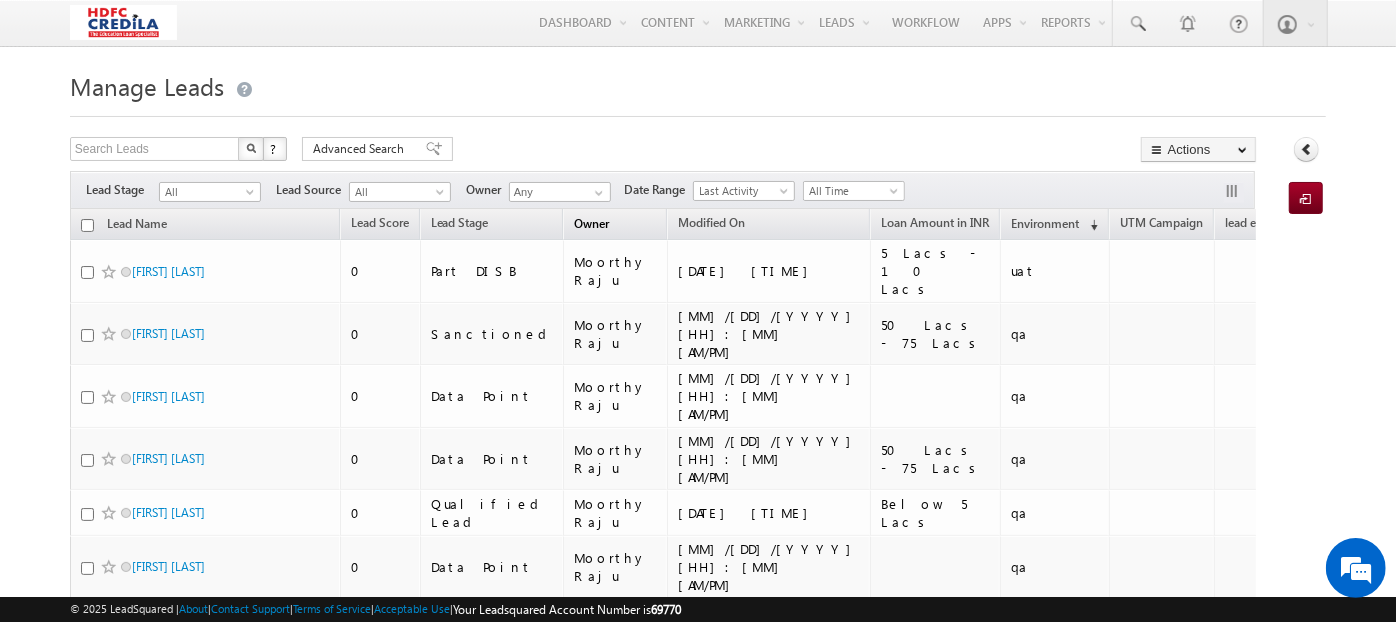 click on "Owner" at bounding box center [591, 226] 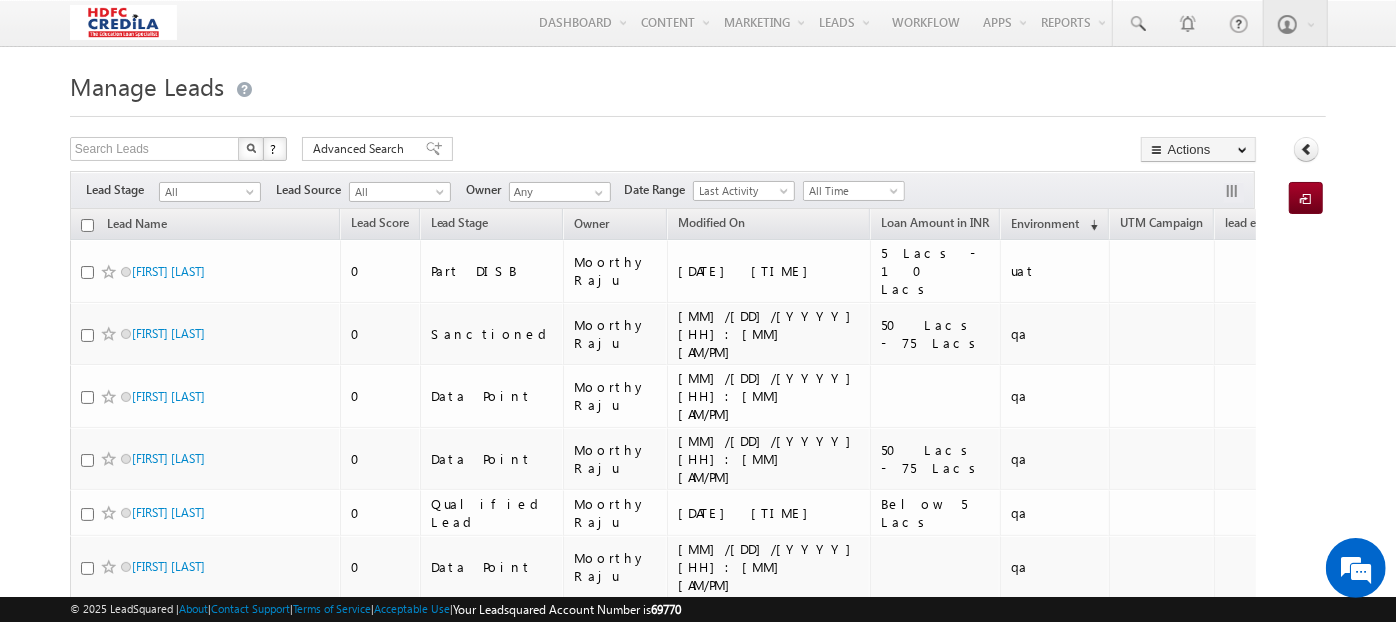 click on "Owner" at bounding box center (615, 224) 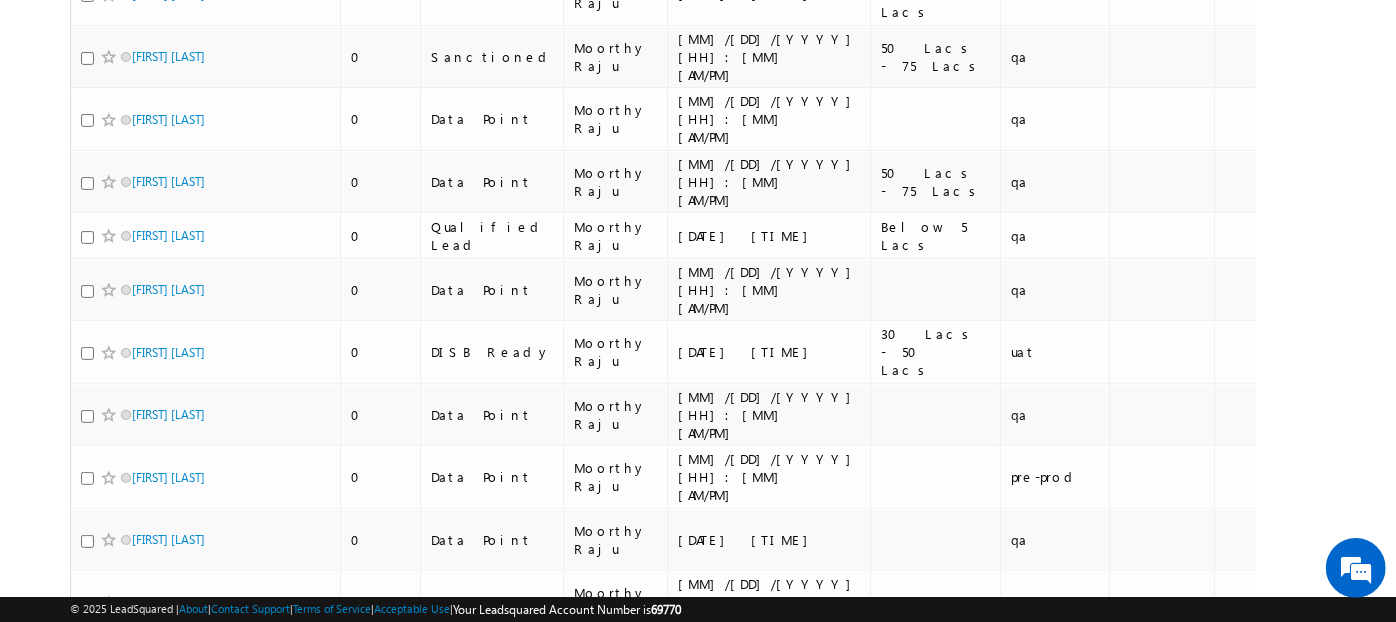 scroll, scrollTop: 0, scrollLeft: 0, axis: both 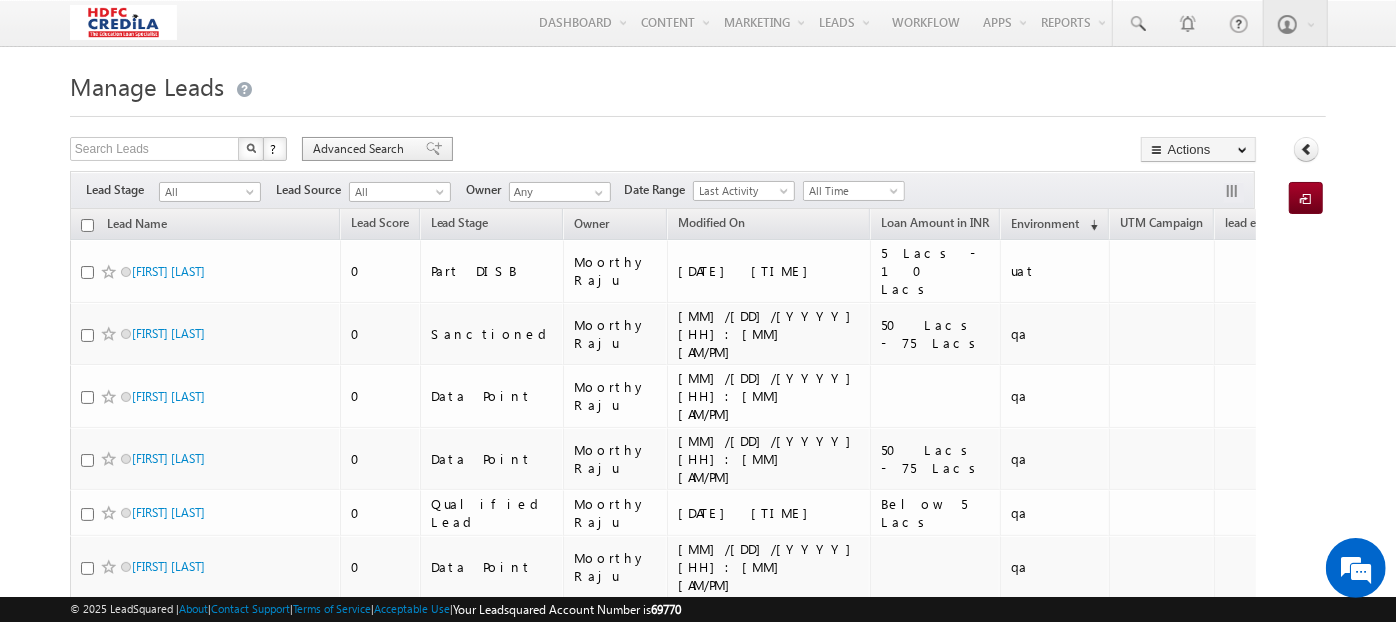 click on "Advanced Search" at bounding box center (361, 149) 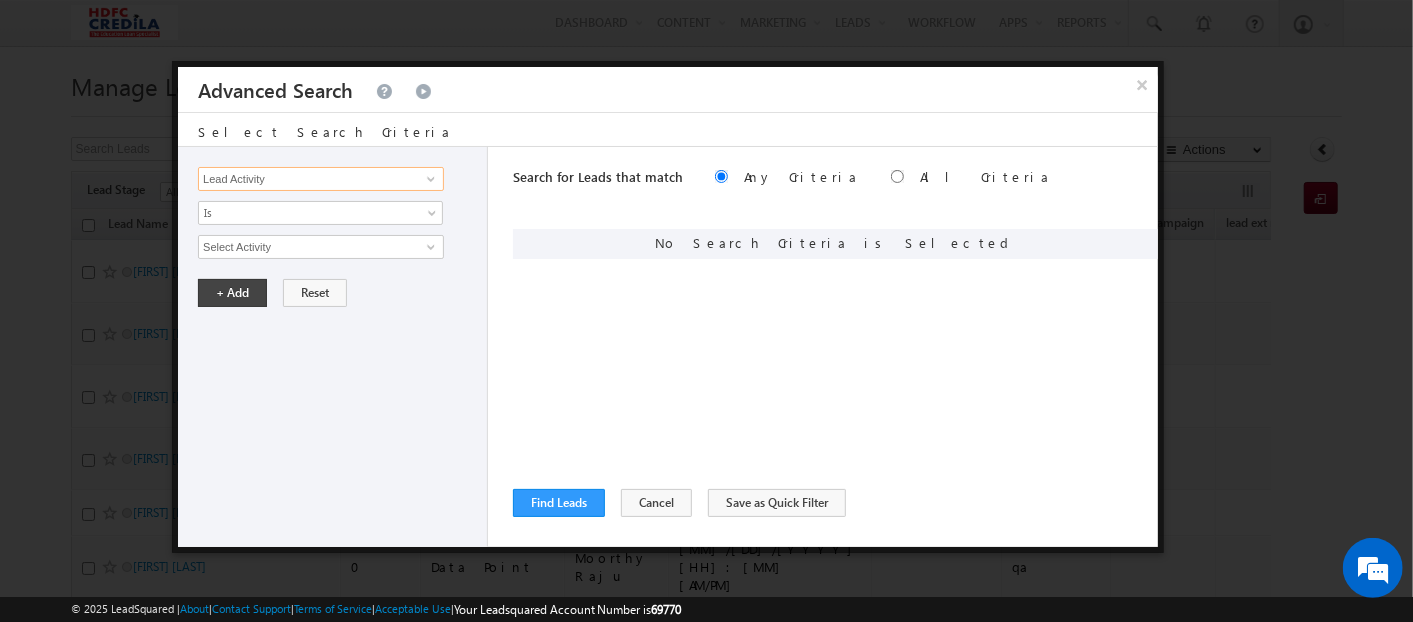 click on "Lead Activity" at bounding box center (321, 179) 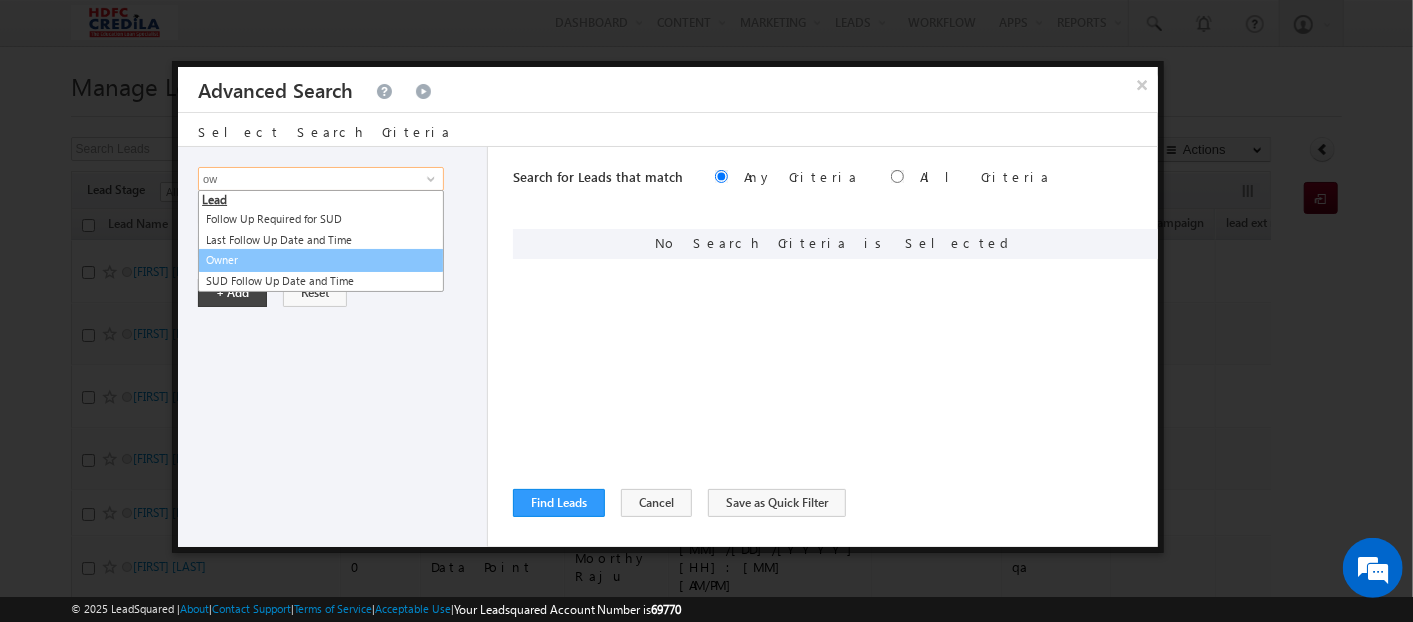 click on "Owner" at bounding box center (321, 260) 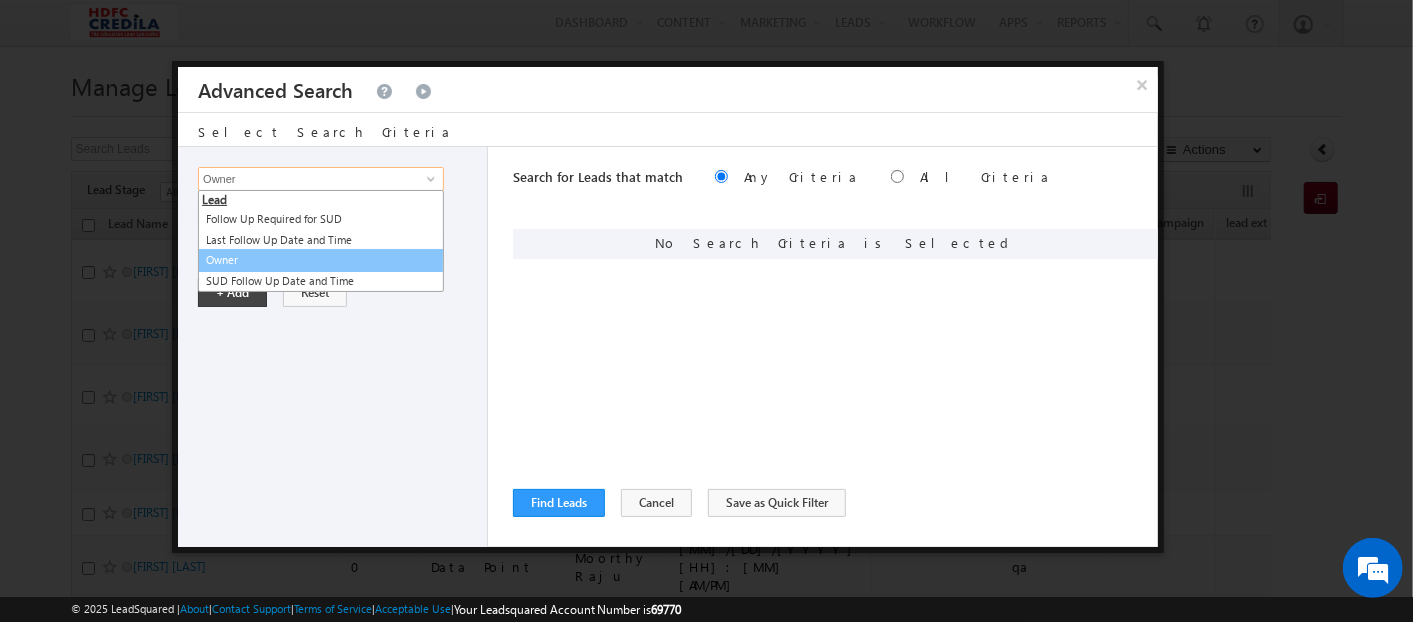 type on "Owner" 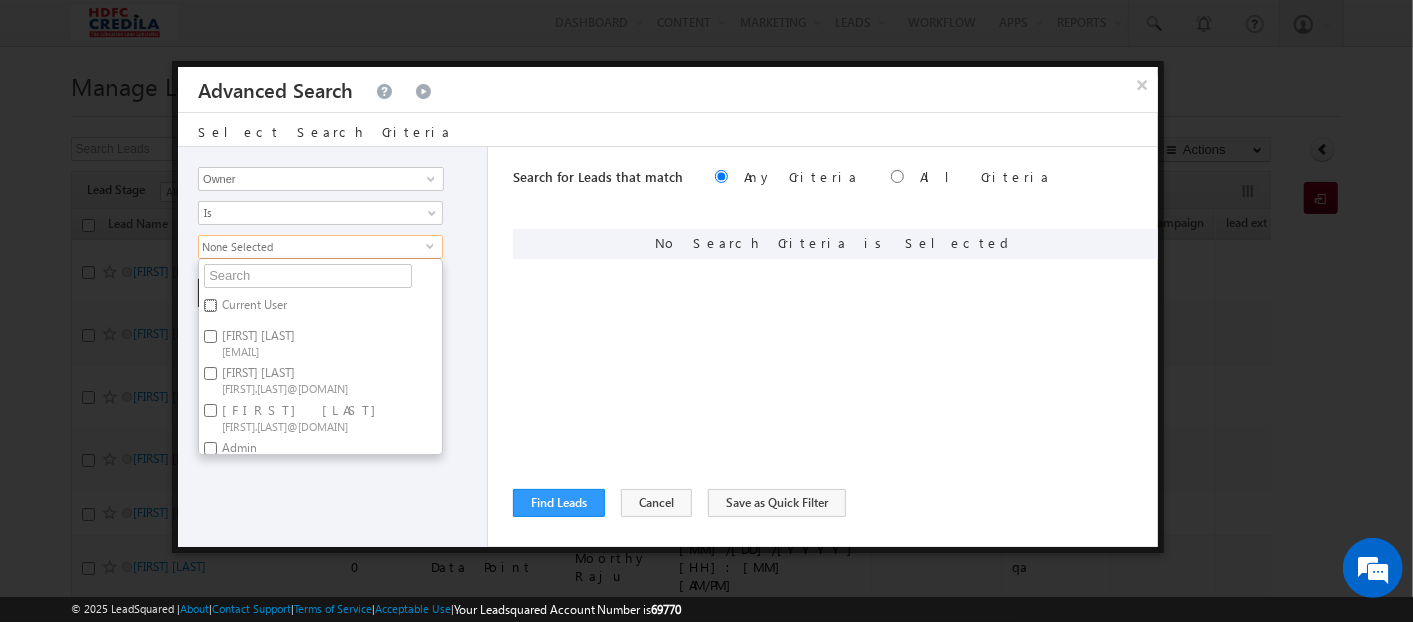 drag, startPoint x: 251, startPoint y: 250, endPoint x: 209, endPoint y: 300, distance: 65.29931 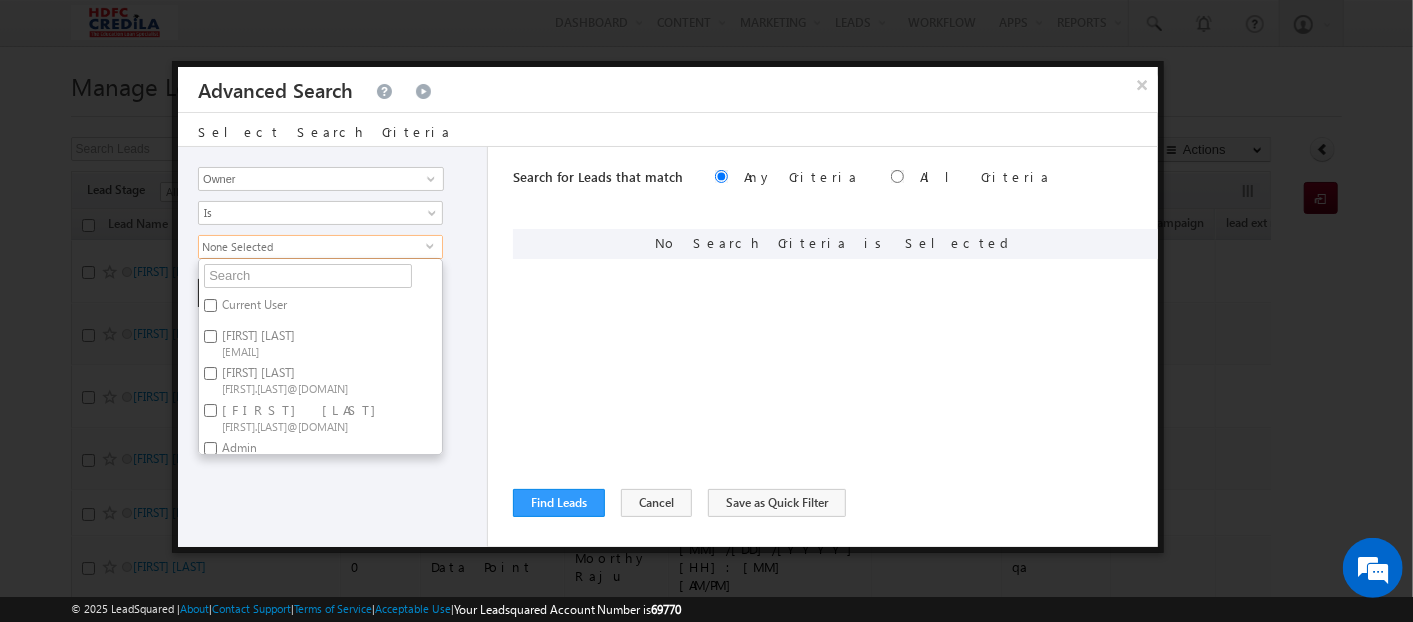 checkbox on "true" 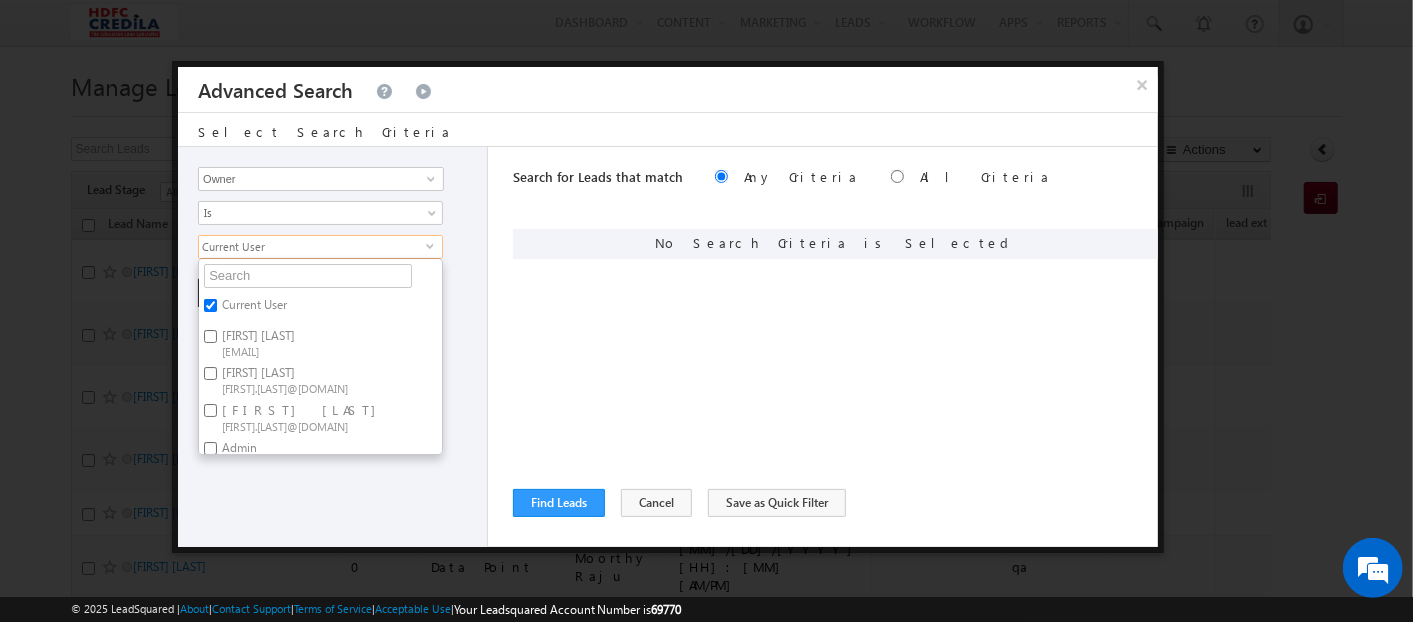 click on "Search for Leads that match
Any Criteria
All Criteria
Note that the current triggering entity  is not considered  in the condition
If more than one opportunities are returned, the opportunity which is  most recently created  will be considered.
Descending
Ascending
Find Leads" at bounding box center (835, 347) 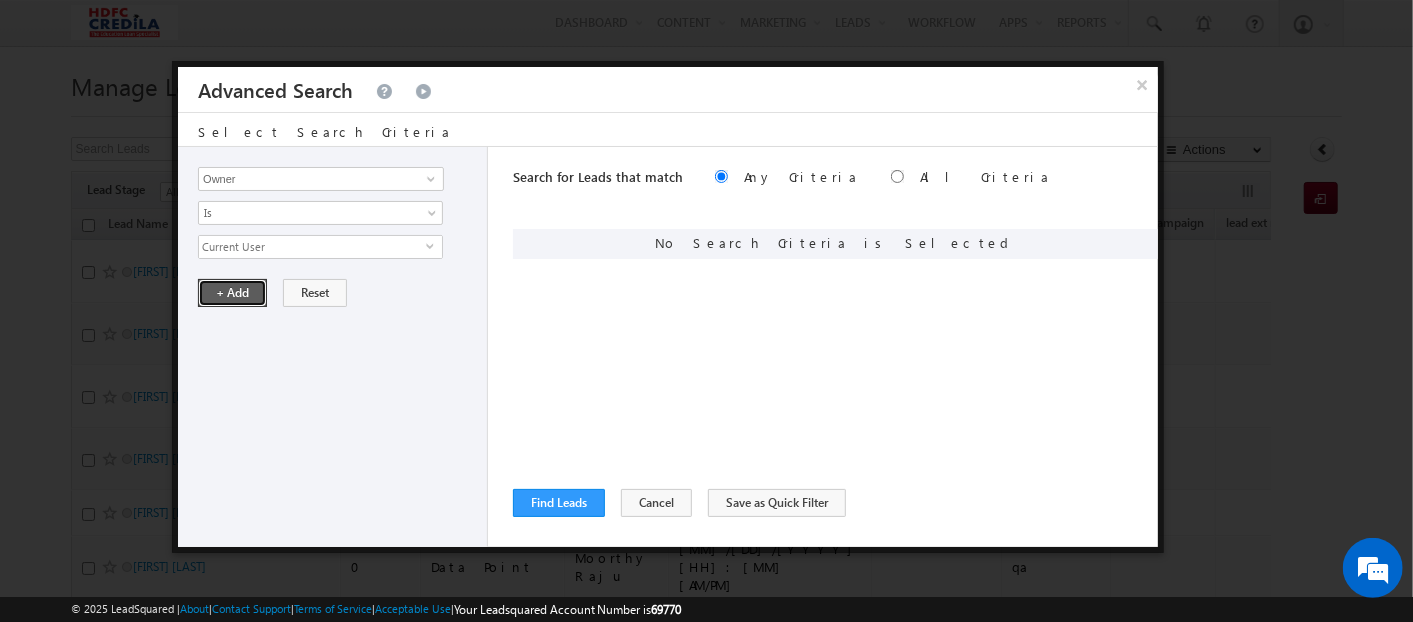 click on "+ Add" at bounding box center (232, 293) 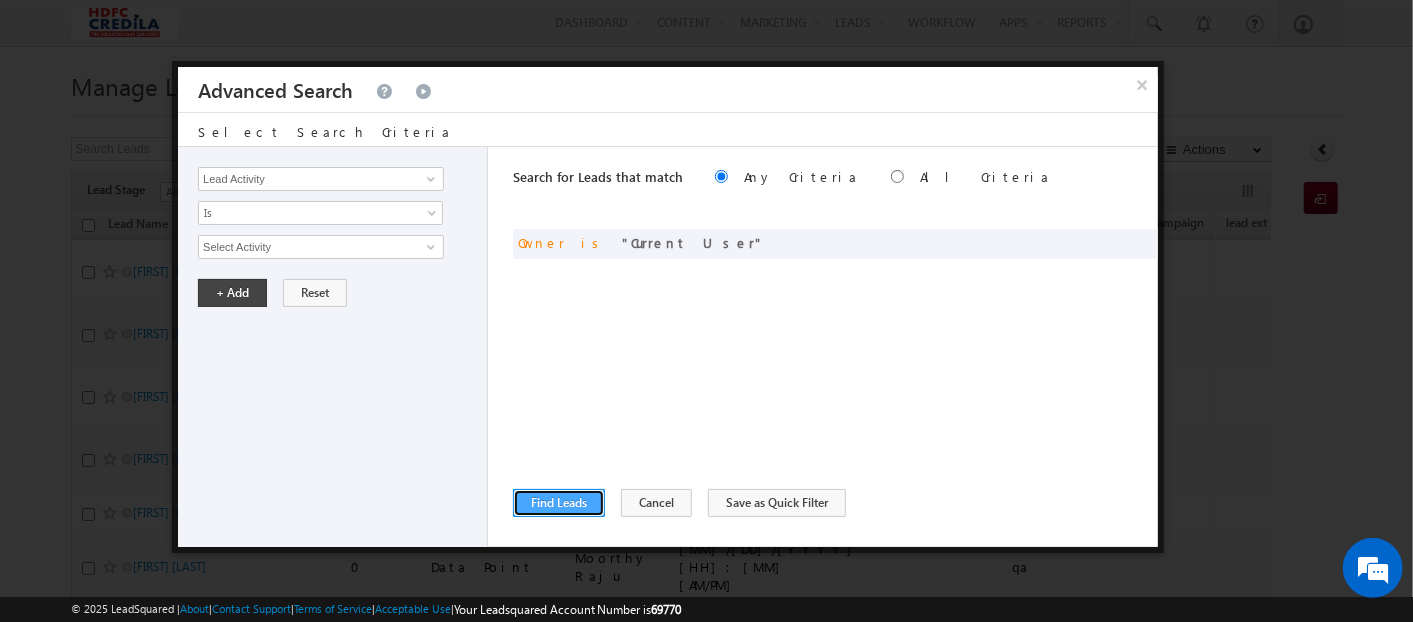 click on "Find Leads" at bounding box center (559, 503) 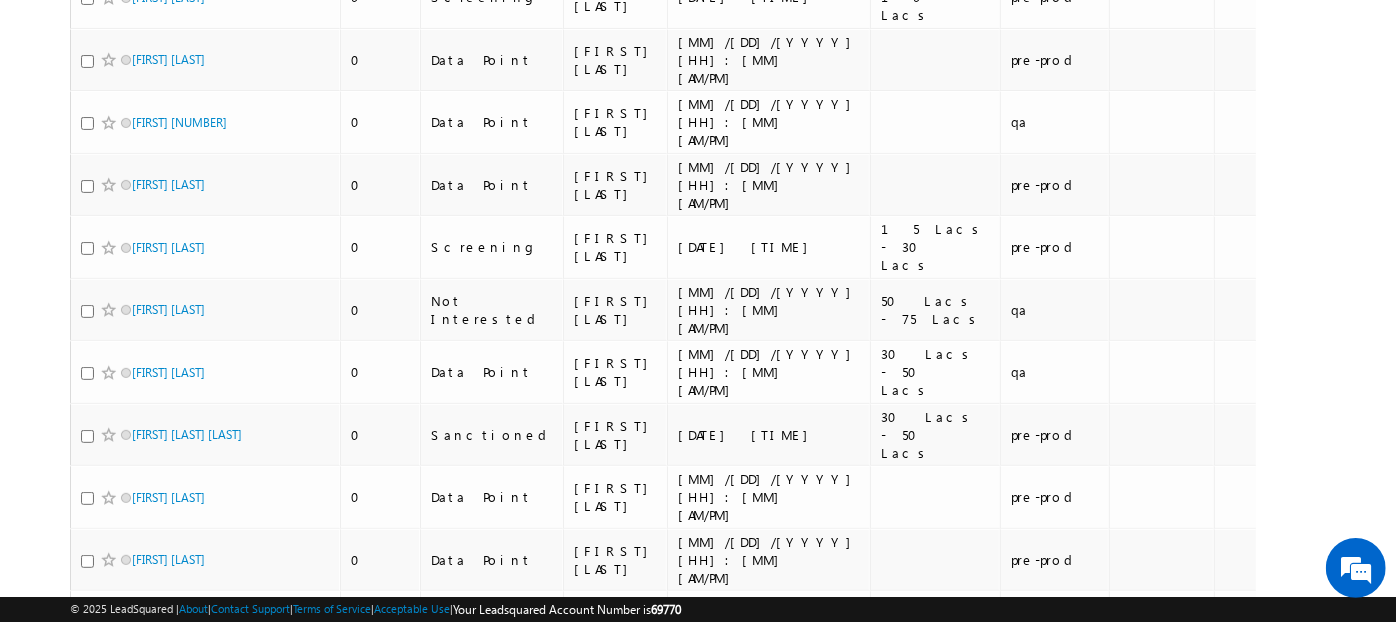 scroll, scrollTop: 0, scrollLeft: 0, axis: both 